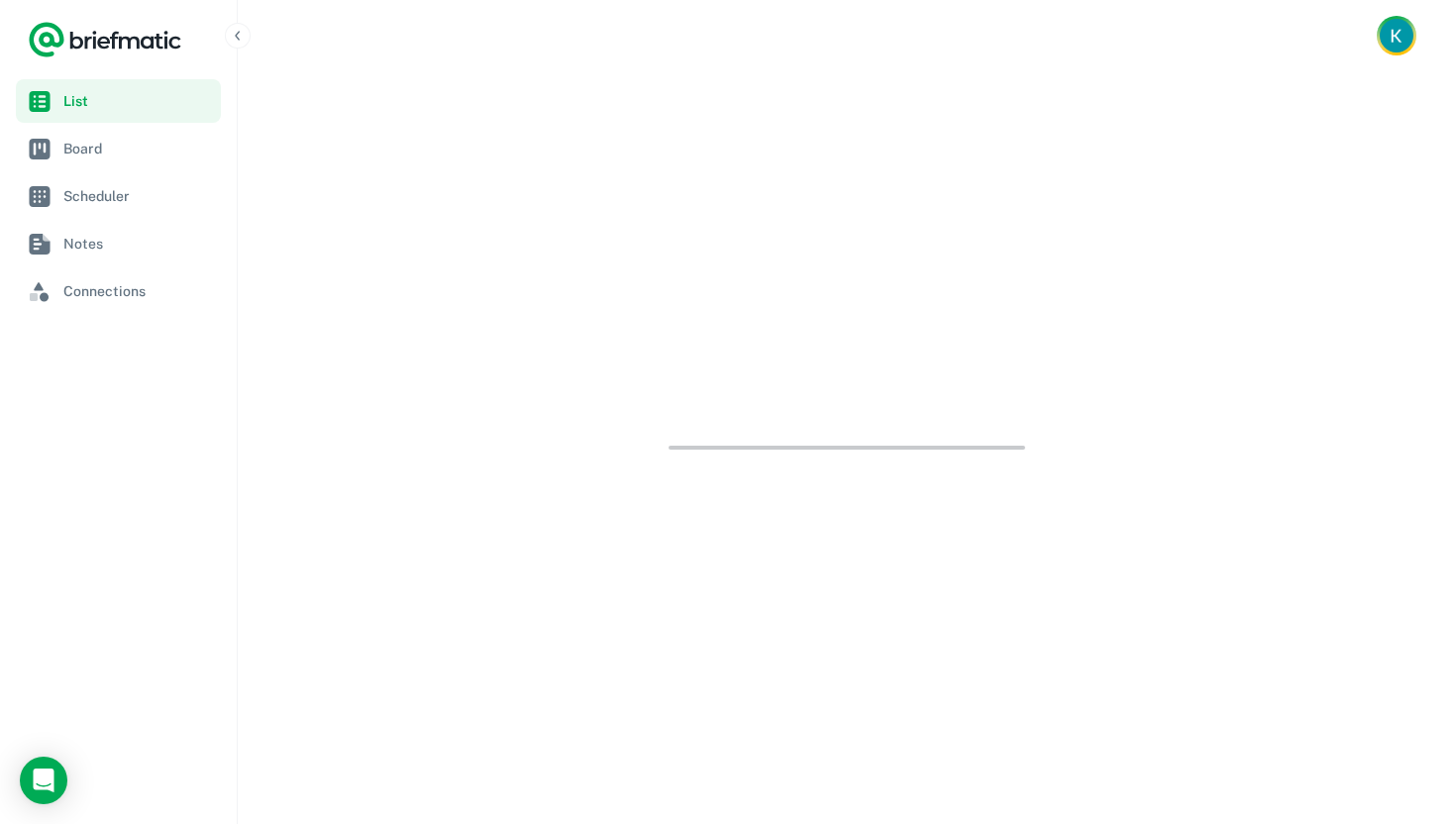 scroll, scrollTop: 0, scrollLeft: 0, axis: both 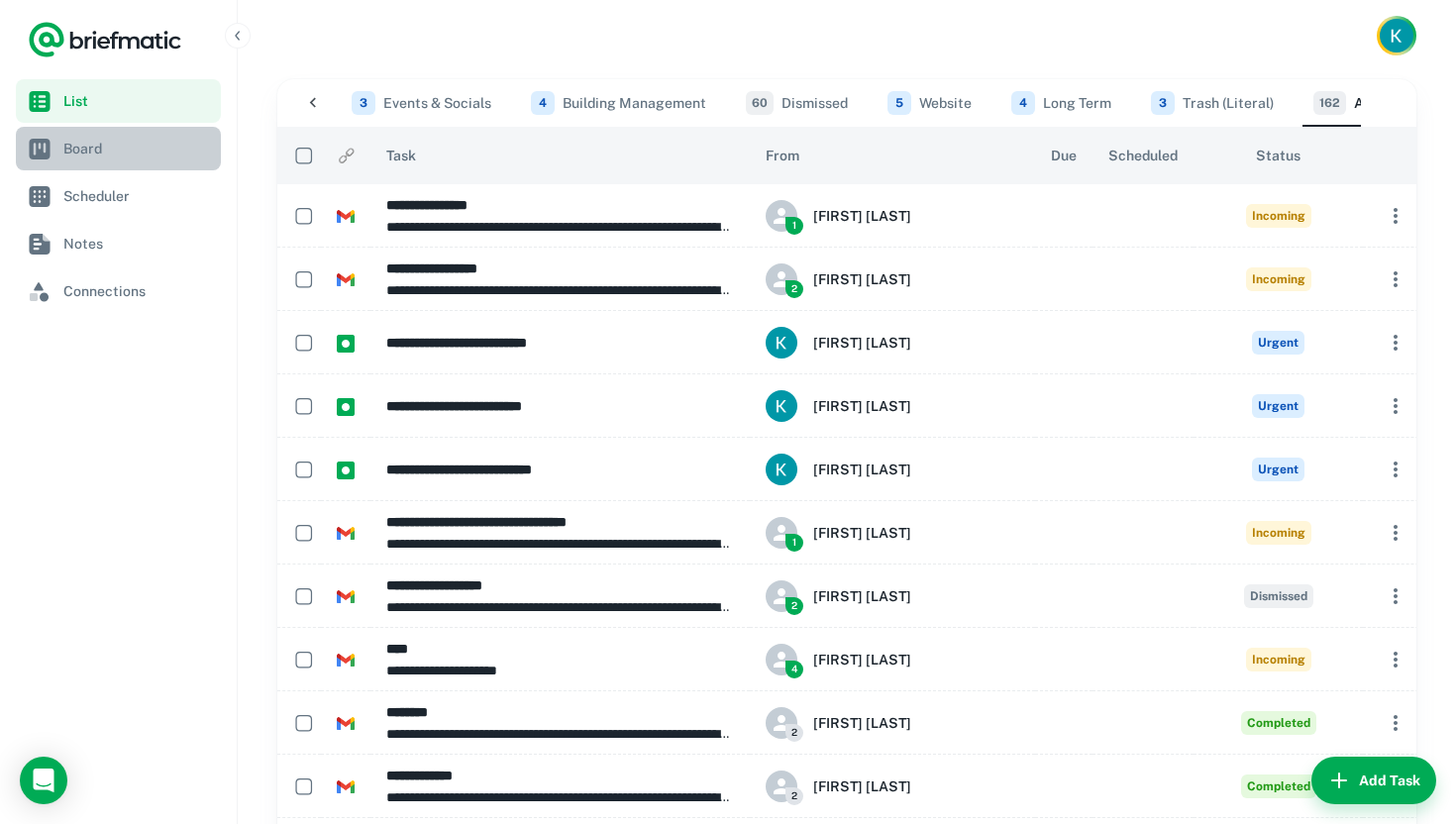 click at bounding box center (40, 149) 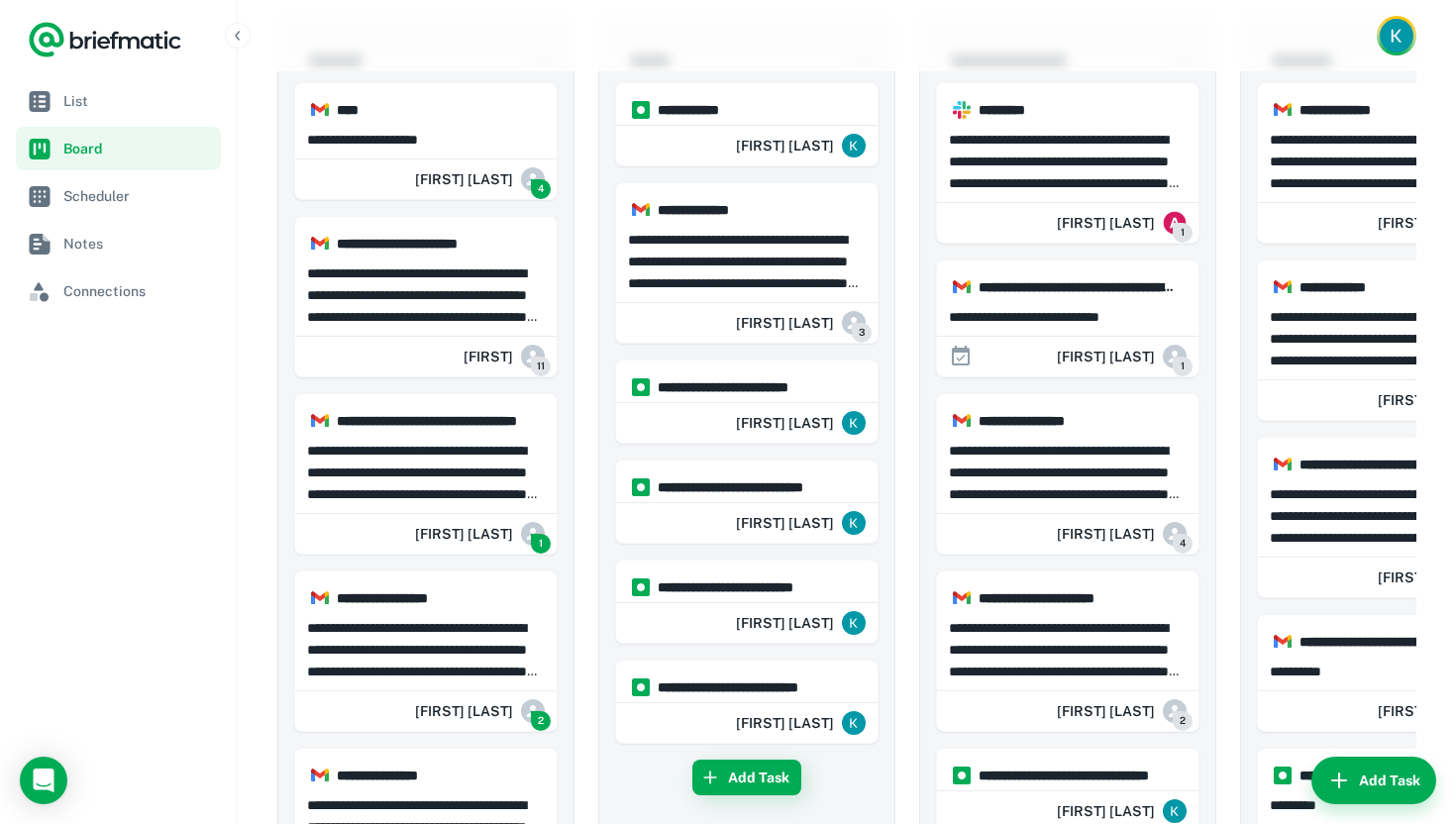 scroll, scrollTop: 0, scrollLeft: 0, axis: both 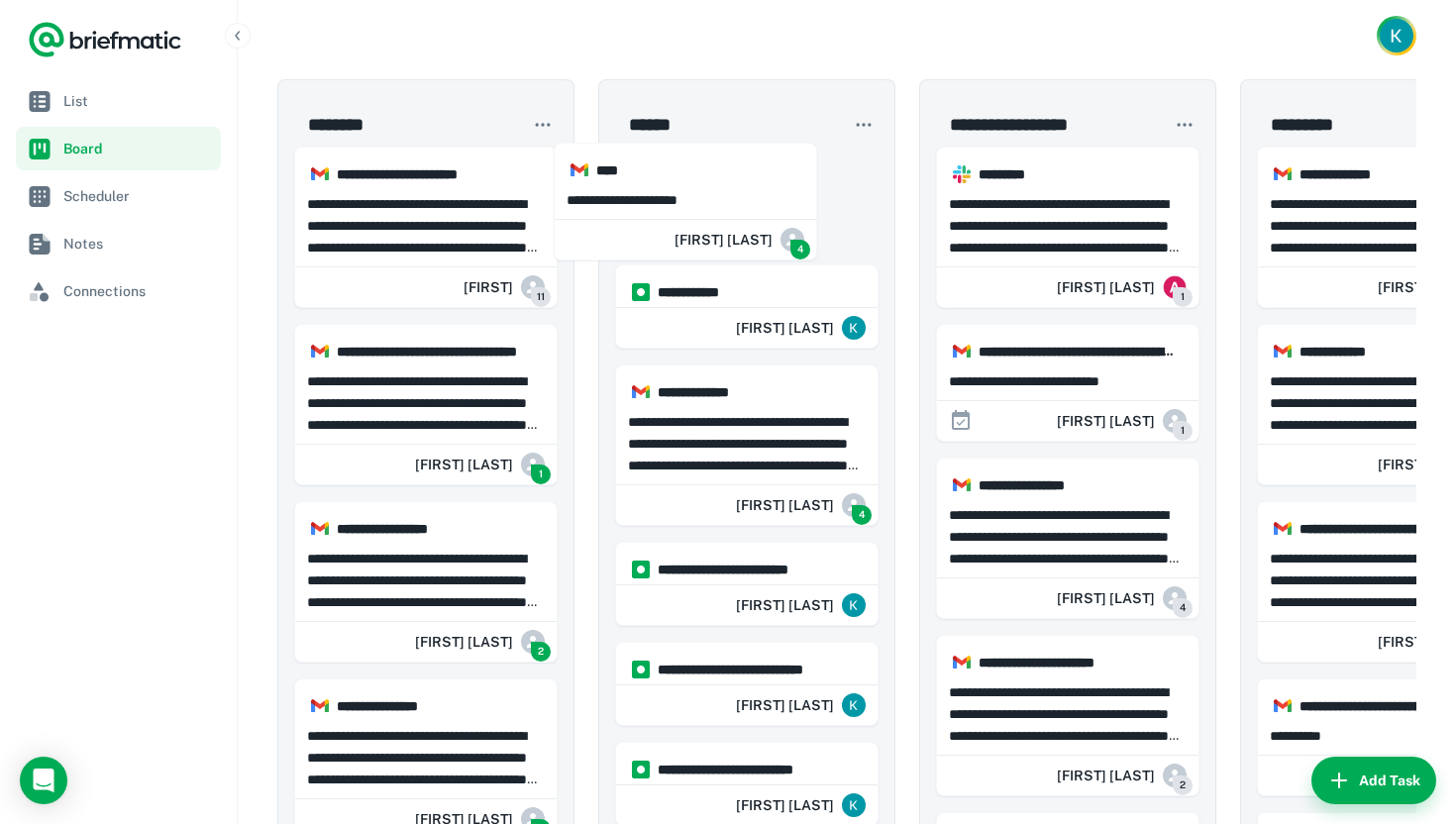 drag, startPoint x: 424, startPoint y: 206, endPoint x: 691, endPoint y: 202, distance: 267.02996 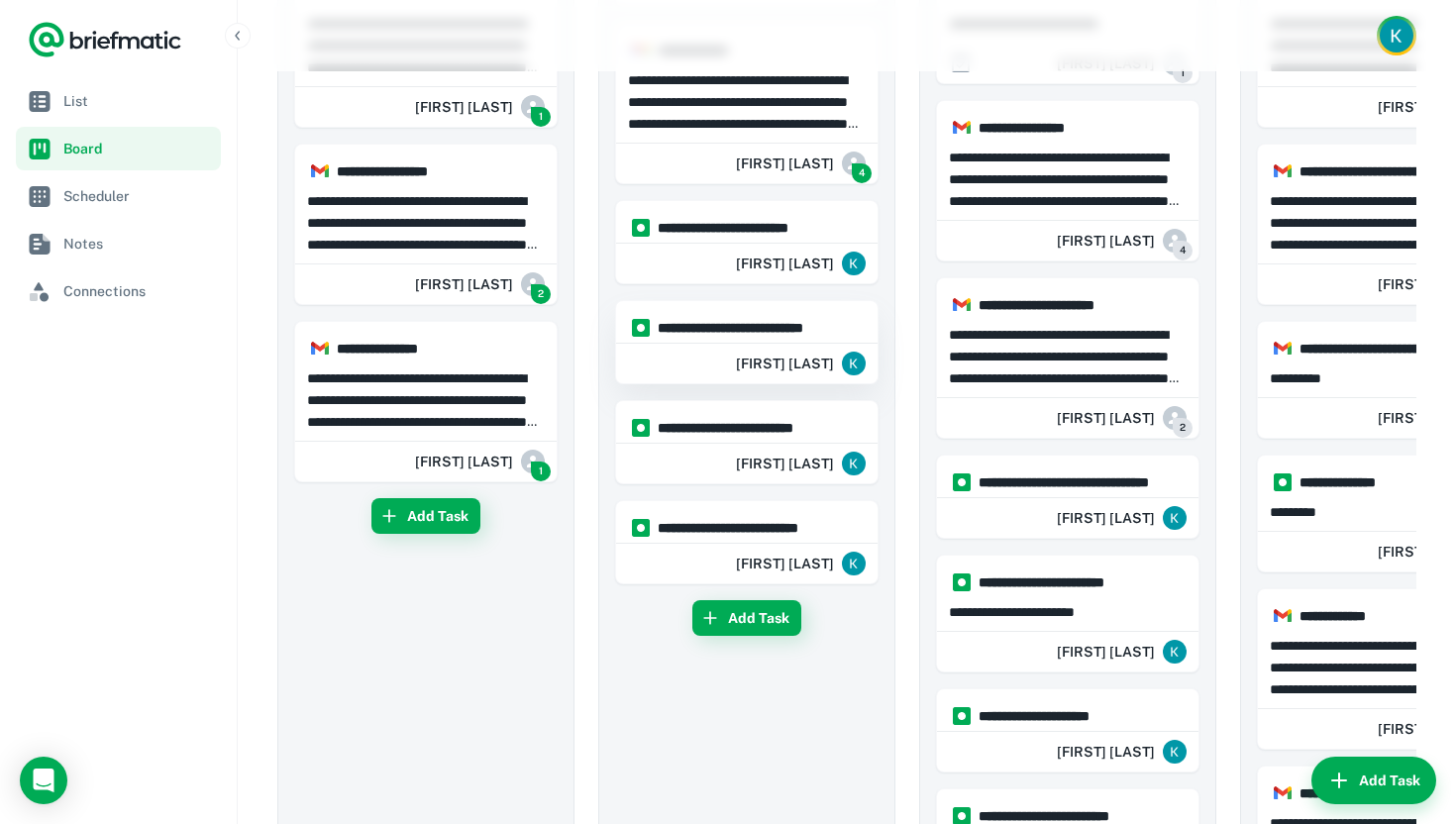 scroll, scrollTop: 357, scrollLeft: 0, axis: vertical 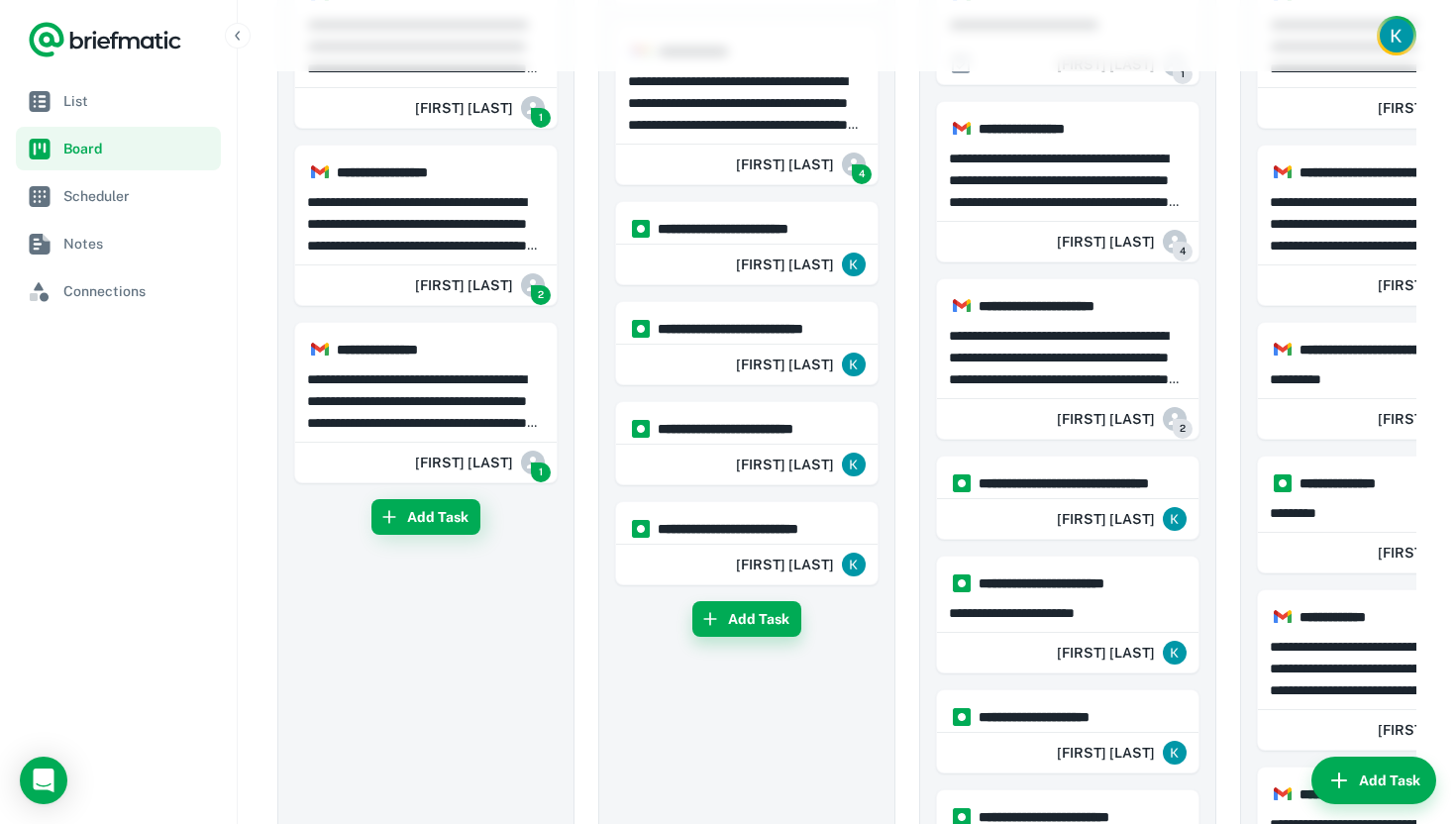 click on "Add Task" at bounding box center (747, 619) 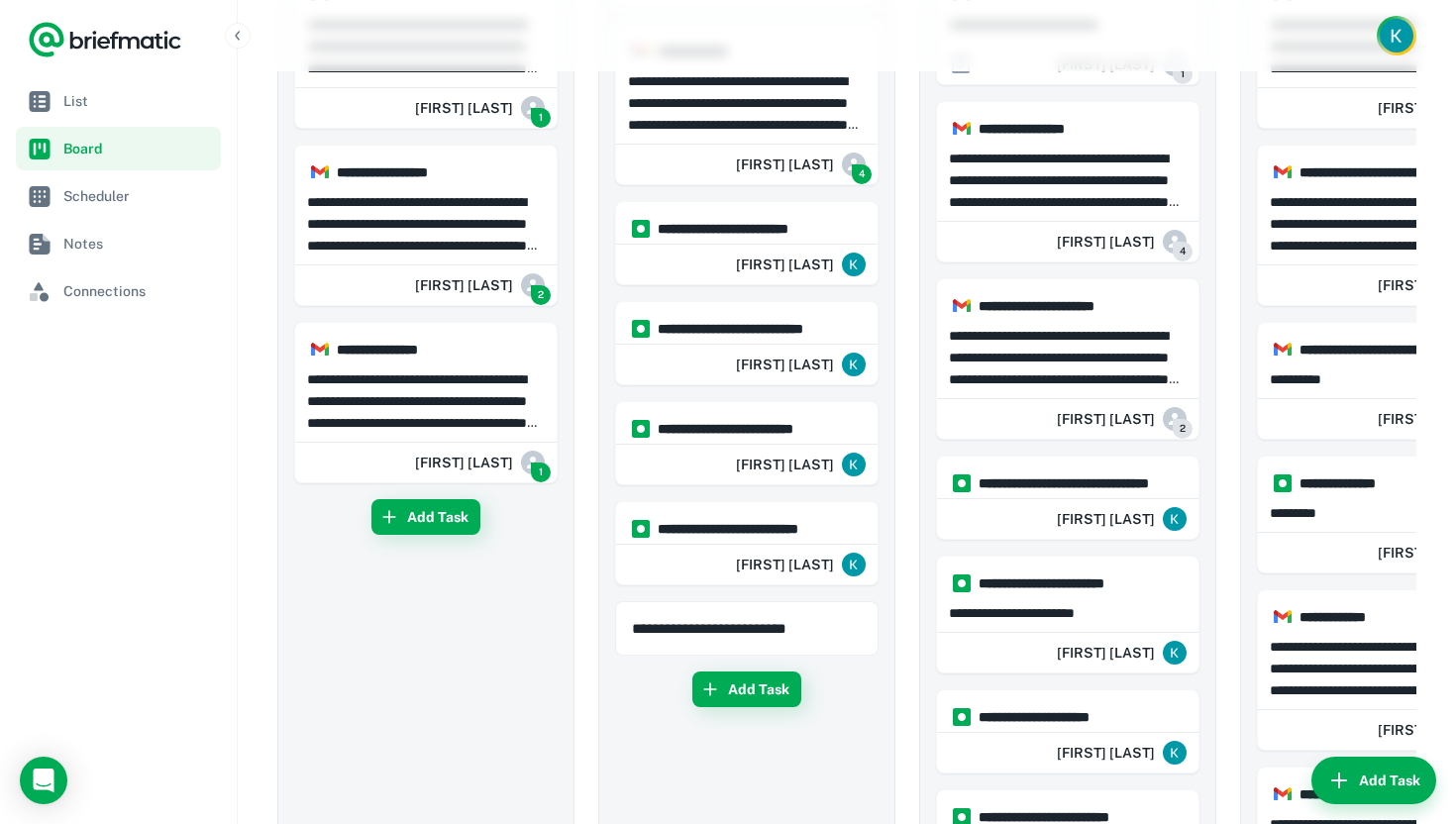 type on "**********" 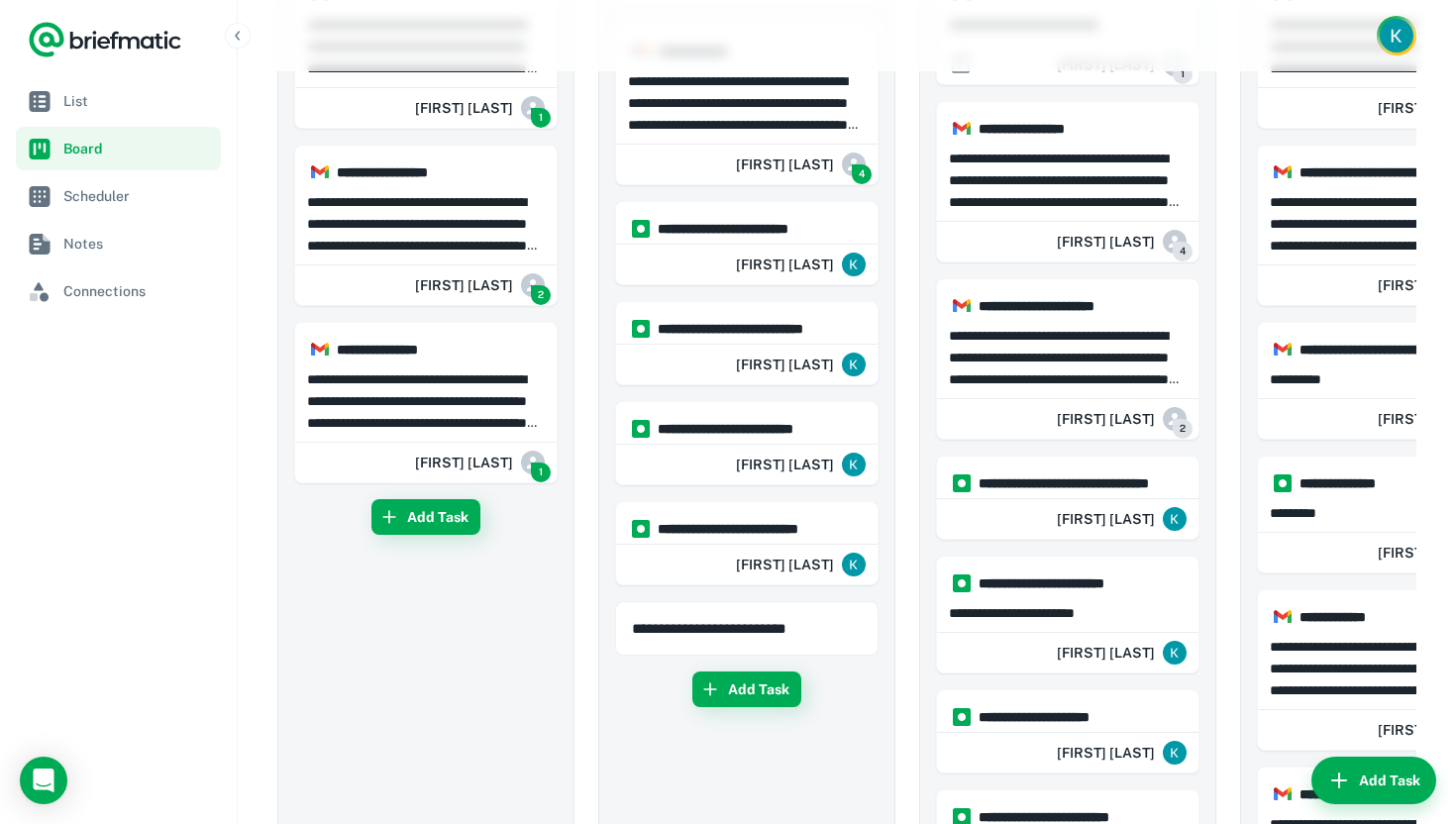 click on "**********" at bounding box center [747, 1248] 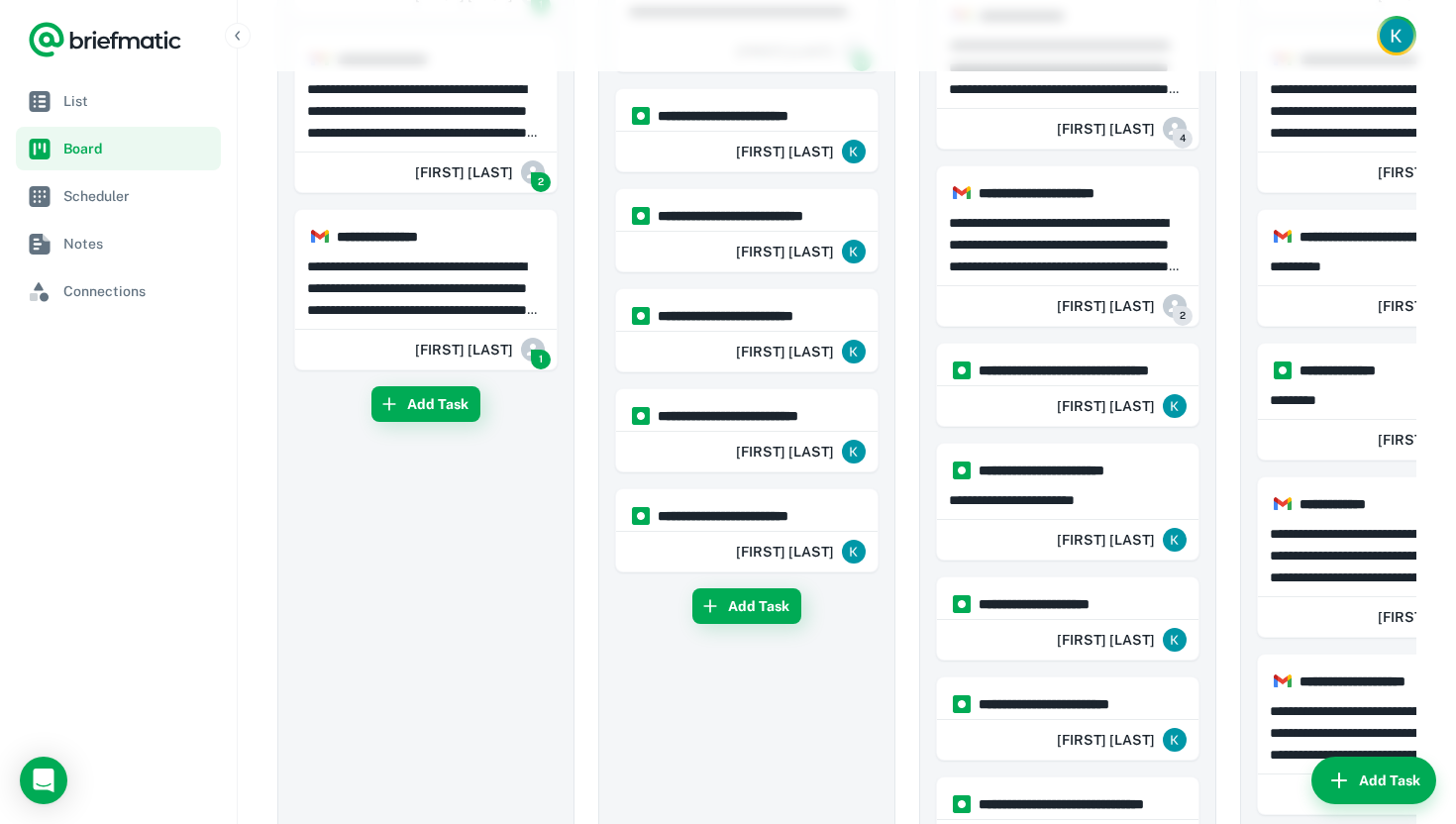 scroll, scrollTop: 471, scrollLeft: 0, axis: vertical 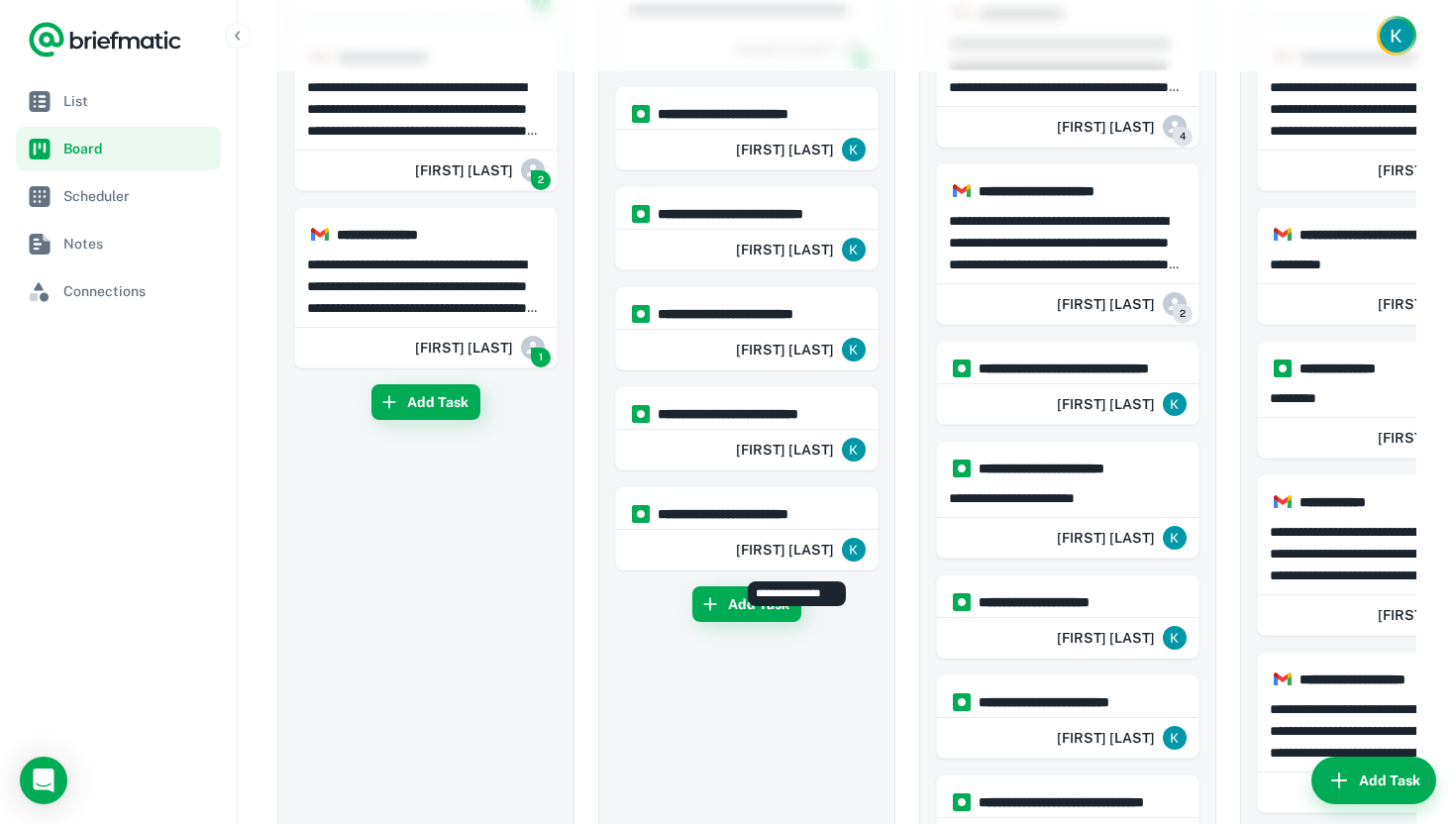 click on "[FIRST] [LAST]" at bounding box center [800, 550] 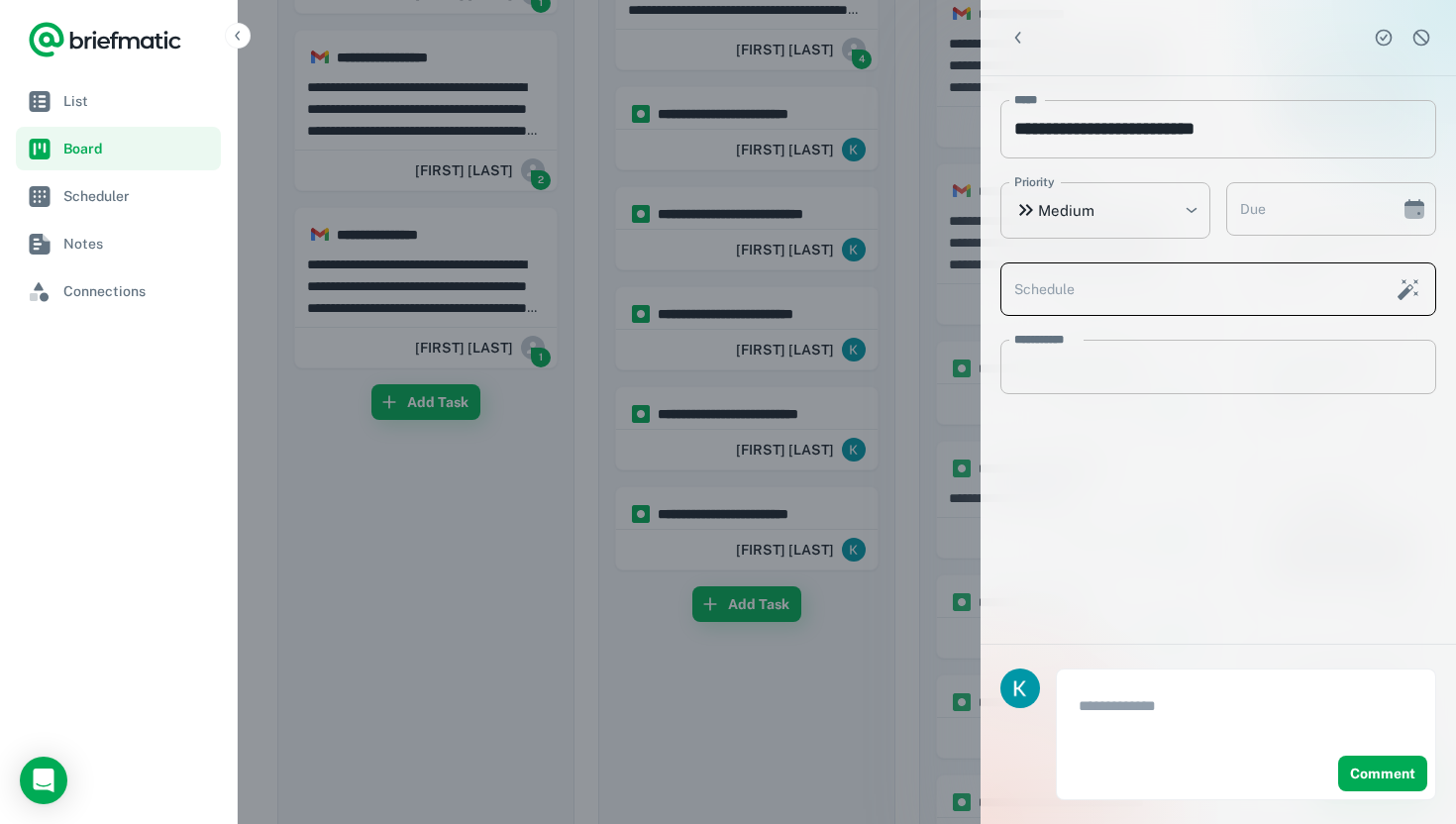 click on "Schedule" at bounding box center (1192, 289) 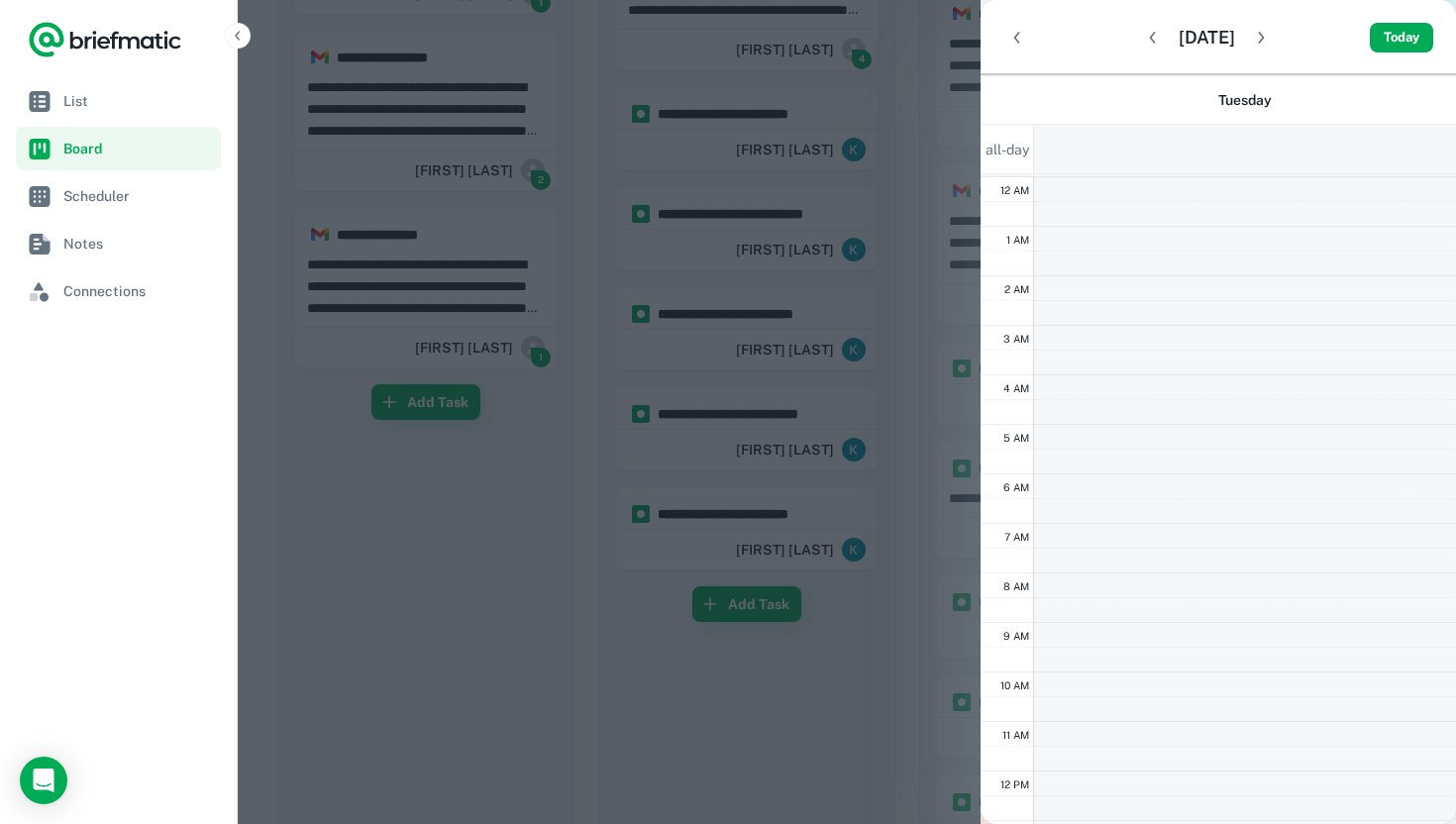 scroll, scrollTop: 298, scrollLeft: 0, axis: vertical 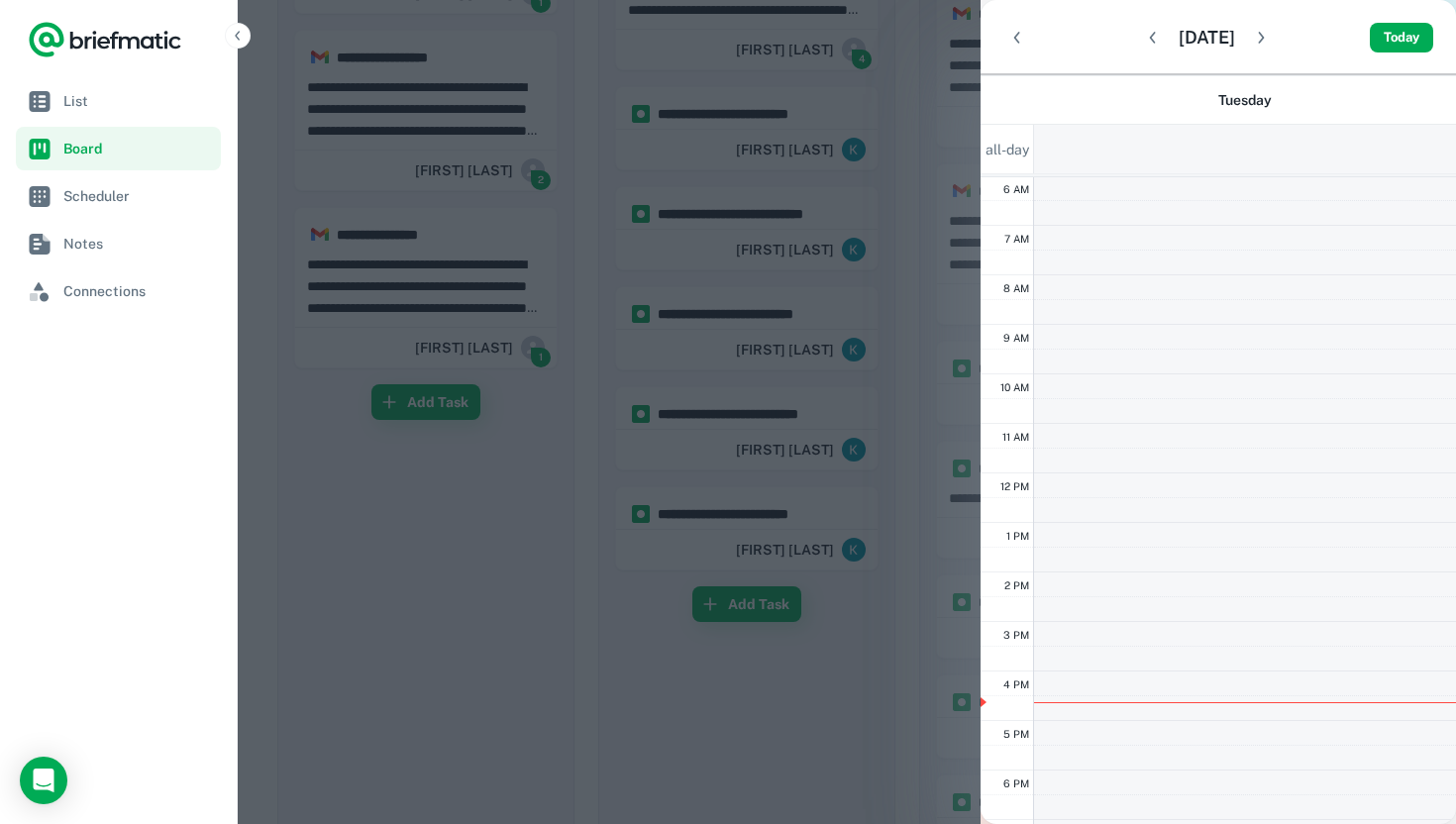 drag, startPoint x: 929, startPoint y: 462, endPoint x: 964, endPoint y: 430, distance: 47.423623 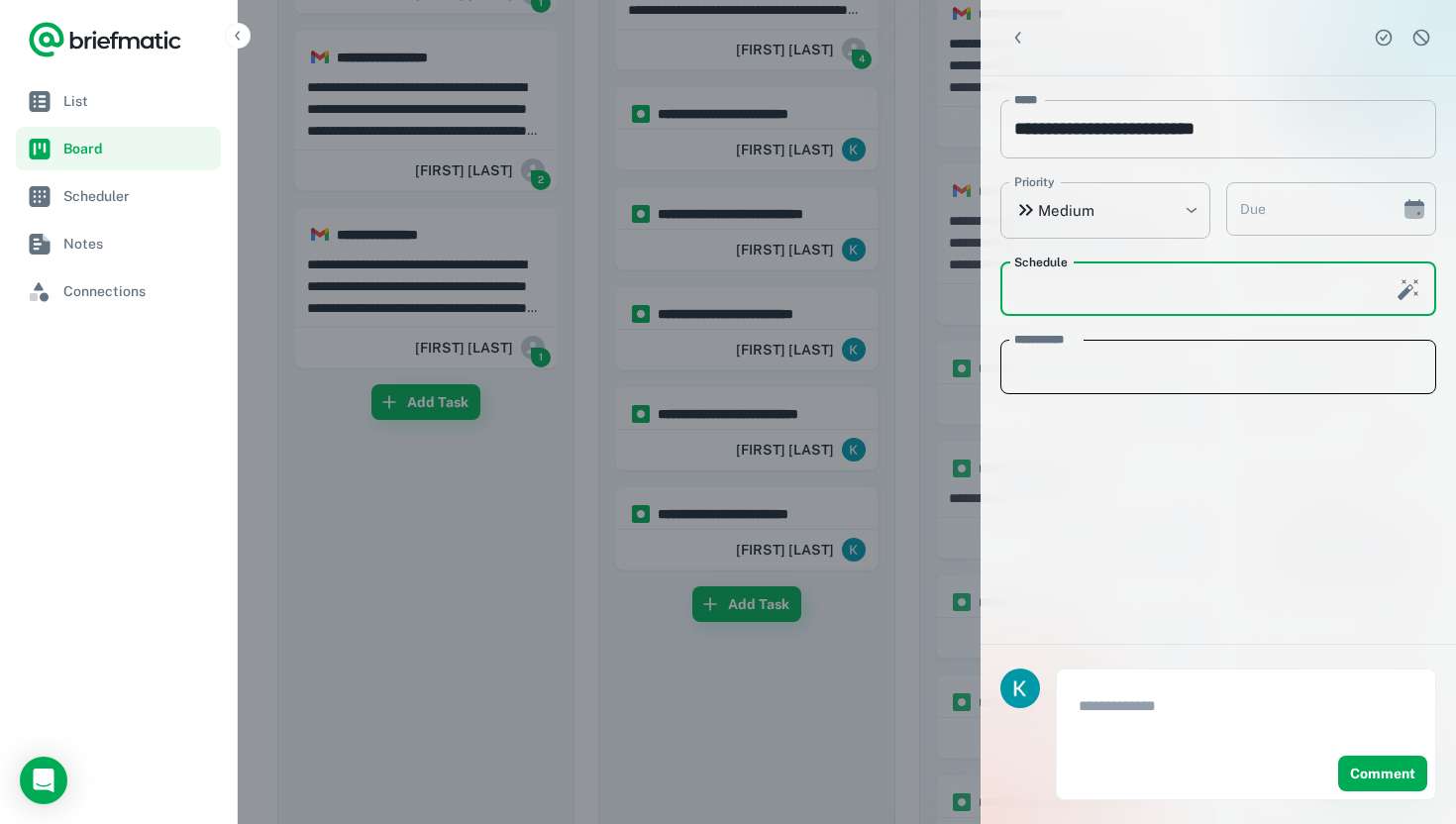 click on "**********" at bounding box center [1218, 367] 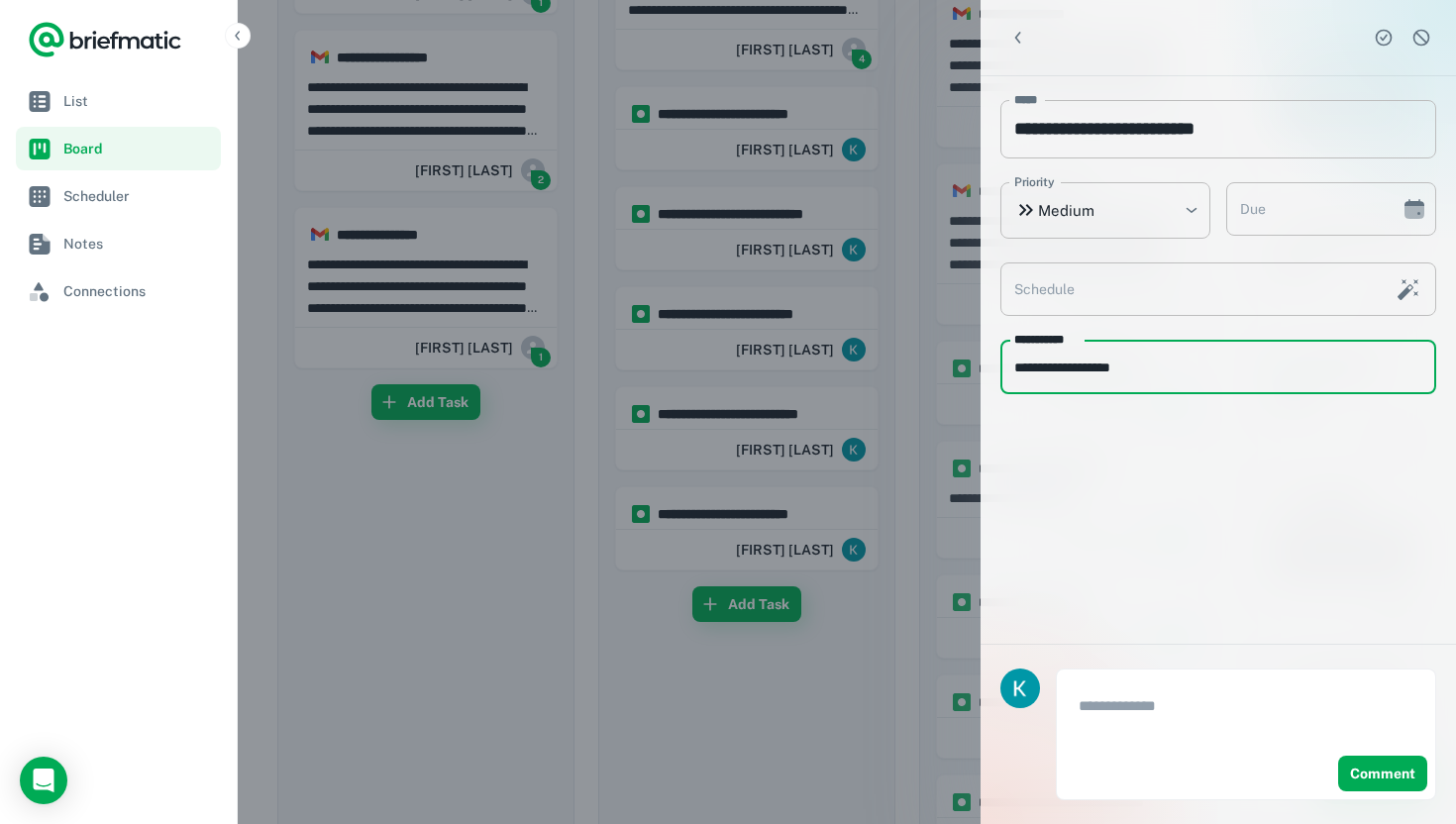 type on "**********" 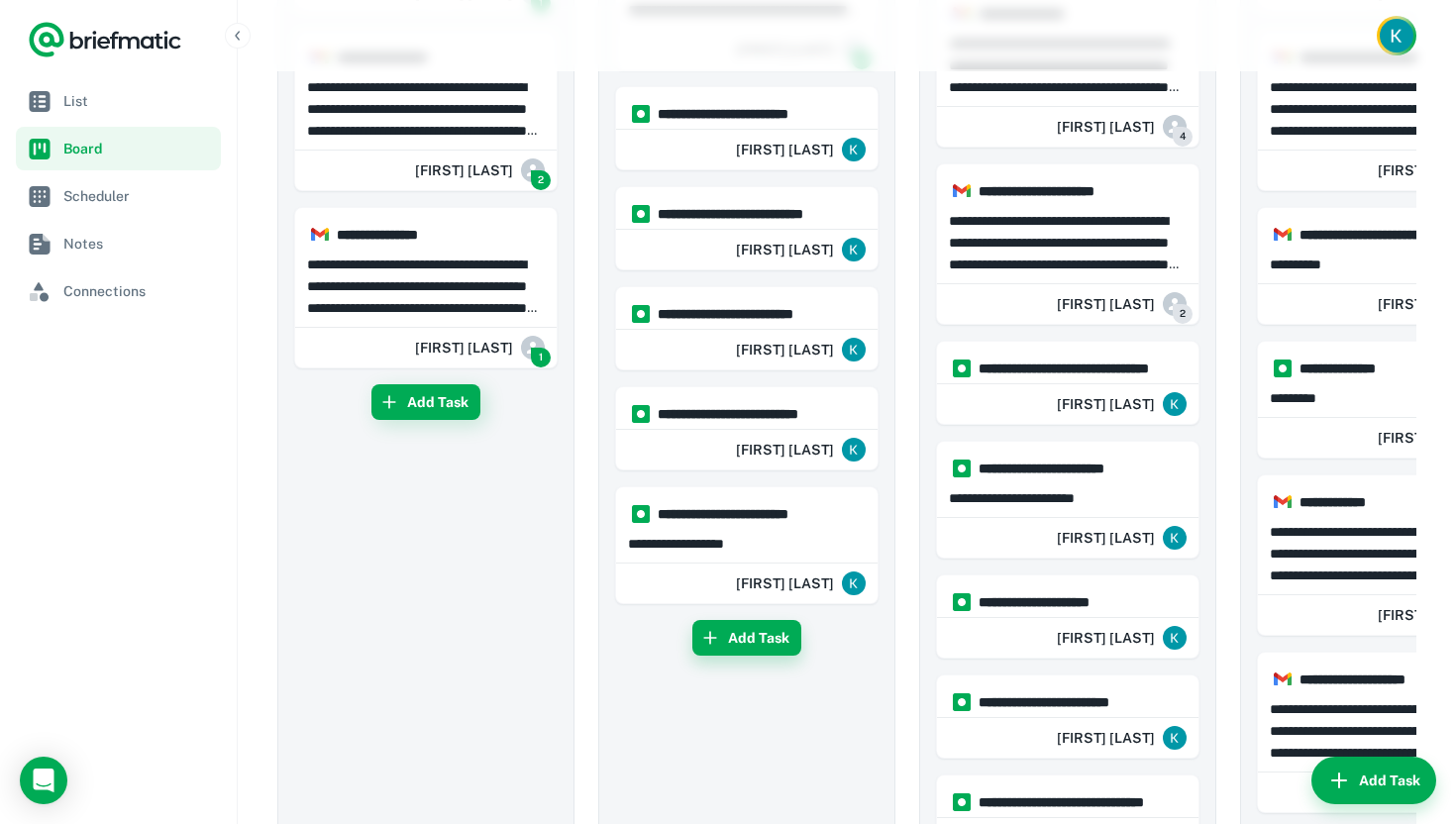click on "Add Task" at bounding box center [747, 638] 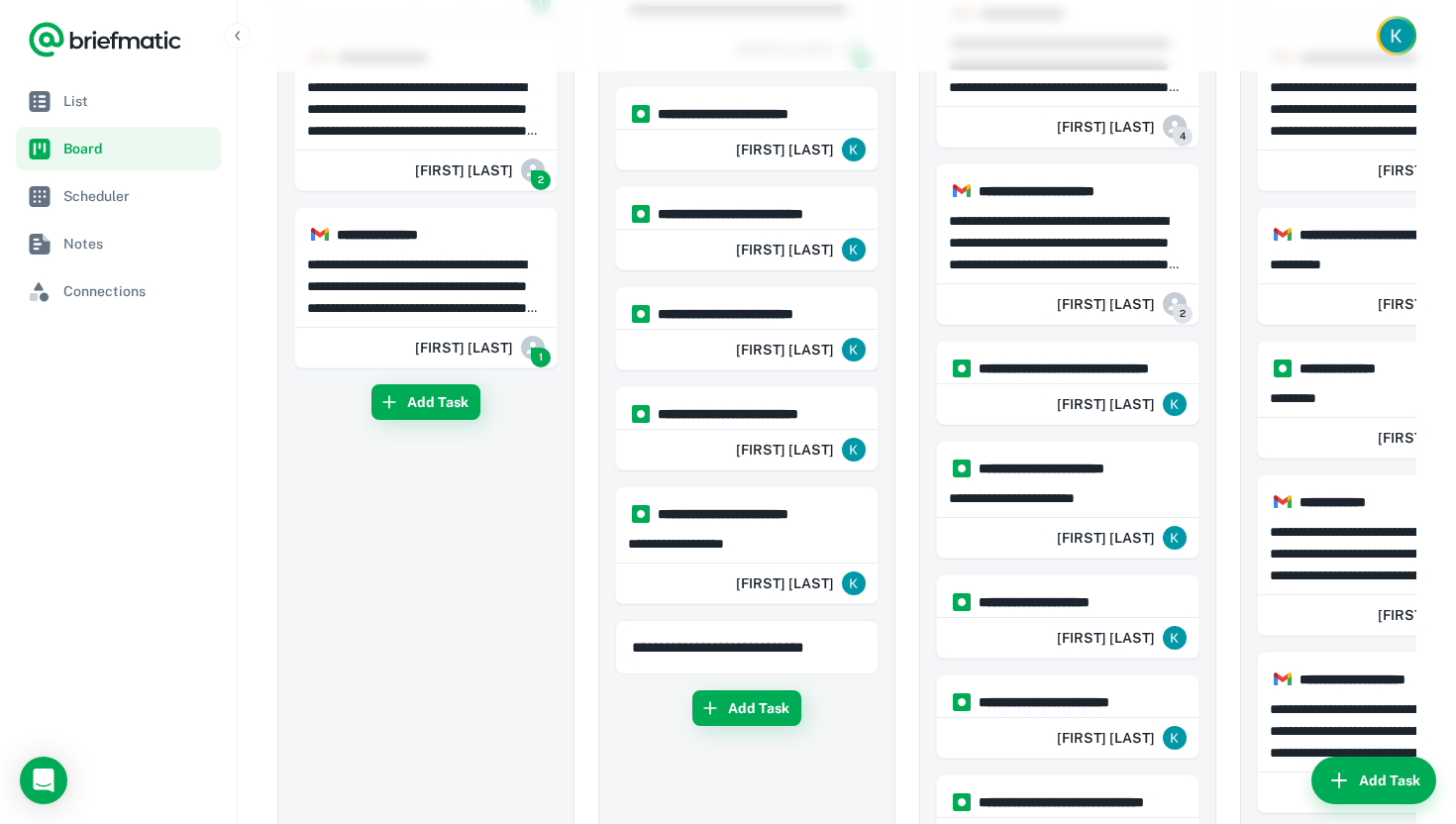click on "**********" at bounding box center [747, 648] 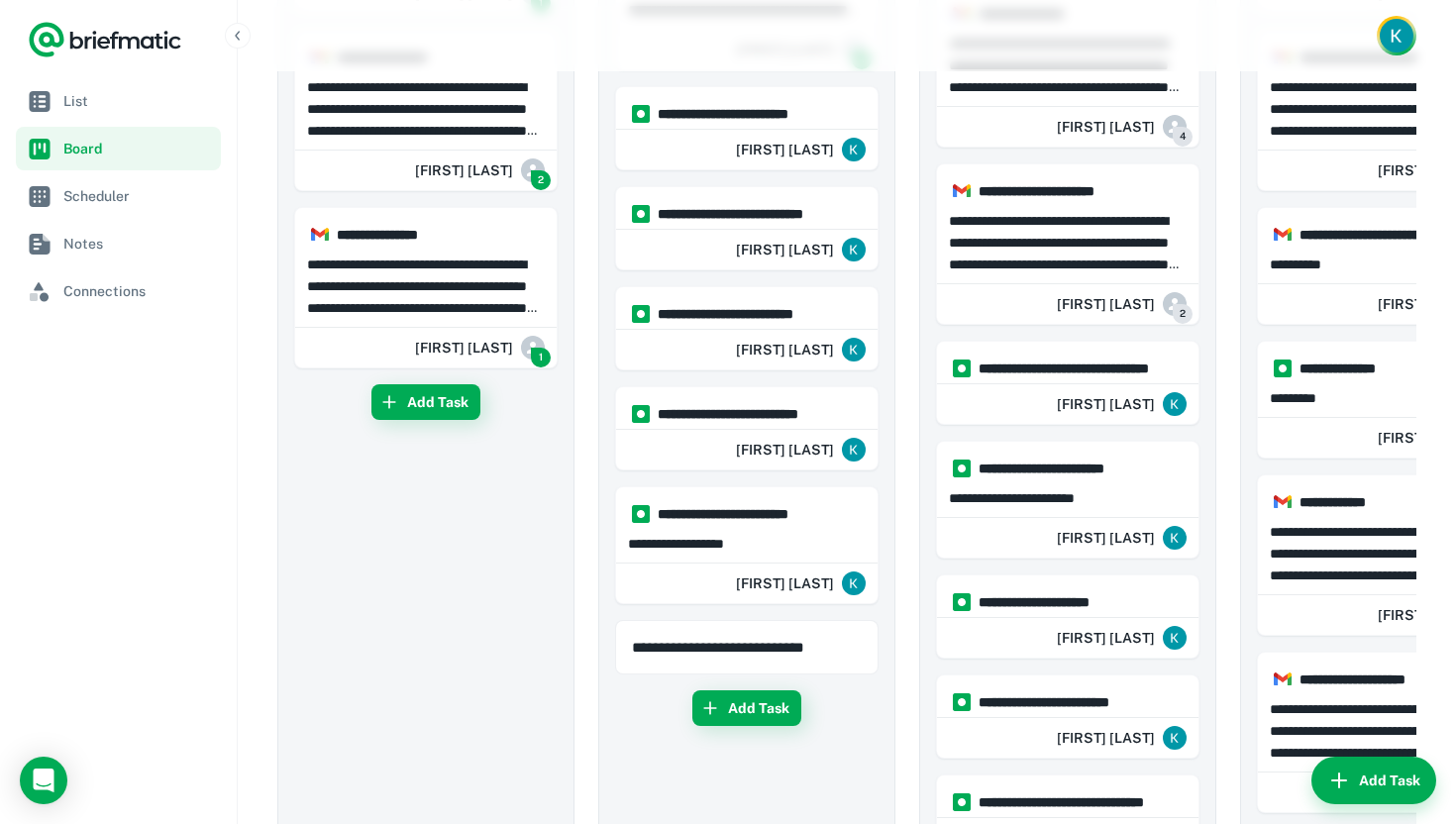type on "**********" 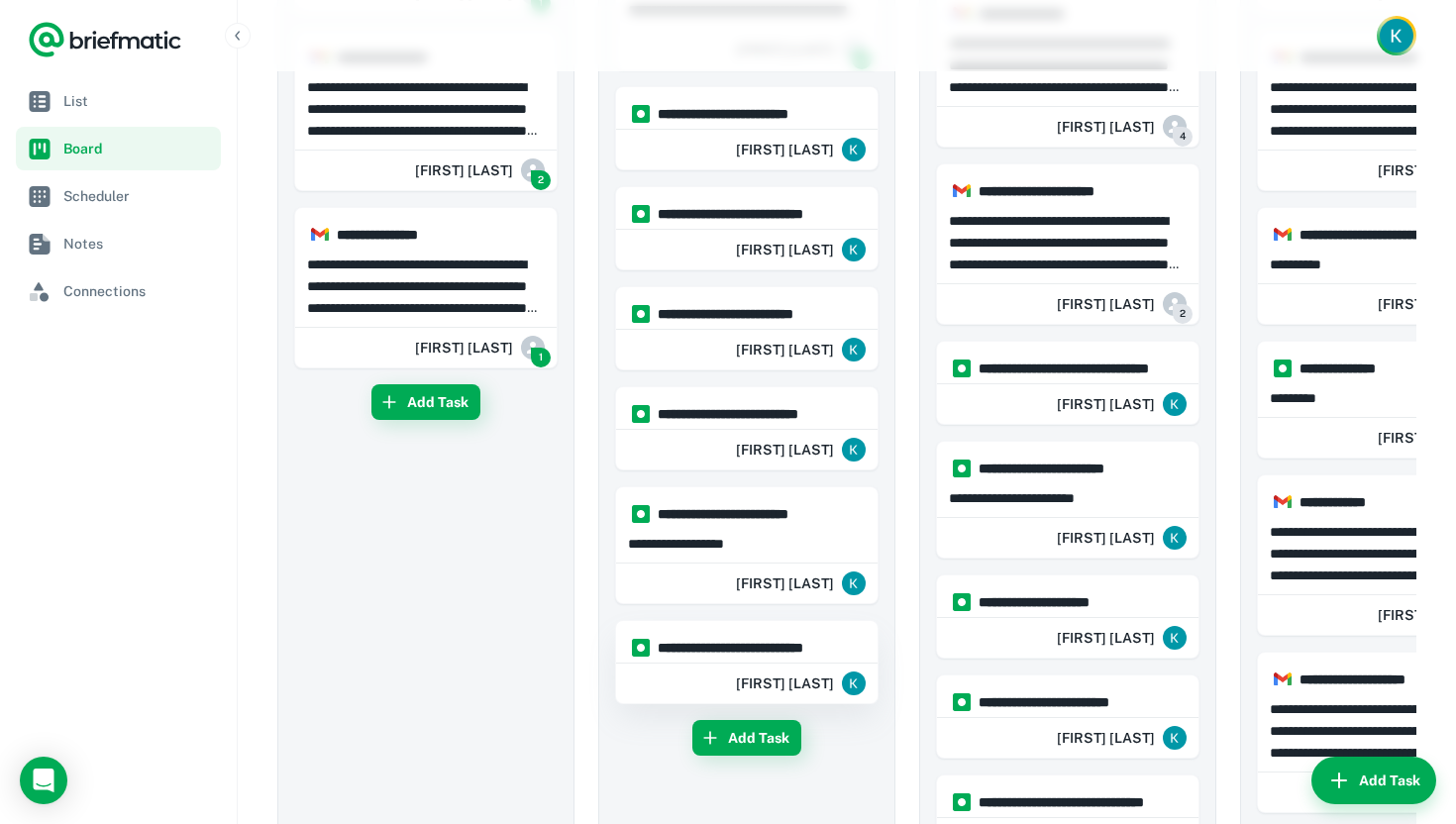 click on "**********" at bounding box center (756, 648) 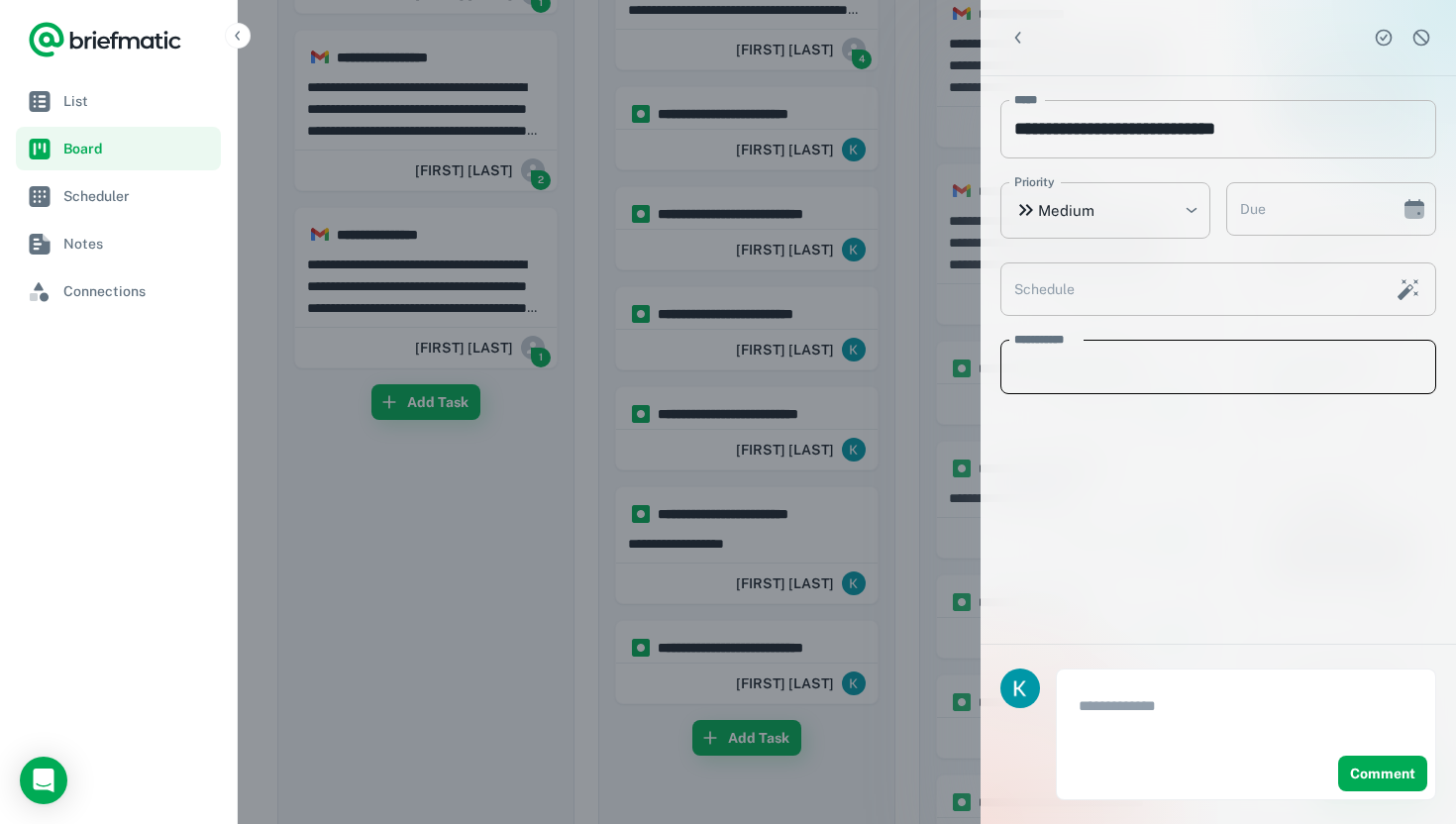 click on "* Description" at bounding box center [1218, 366] 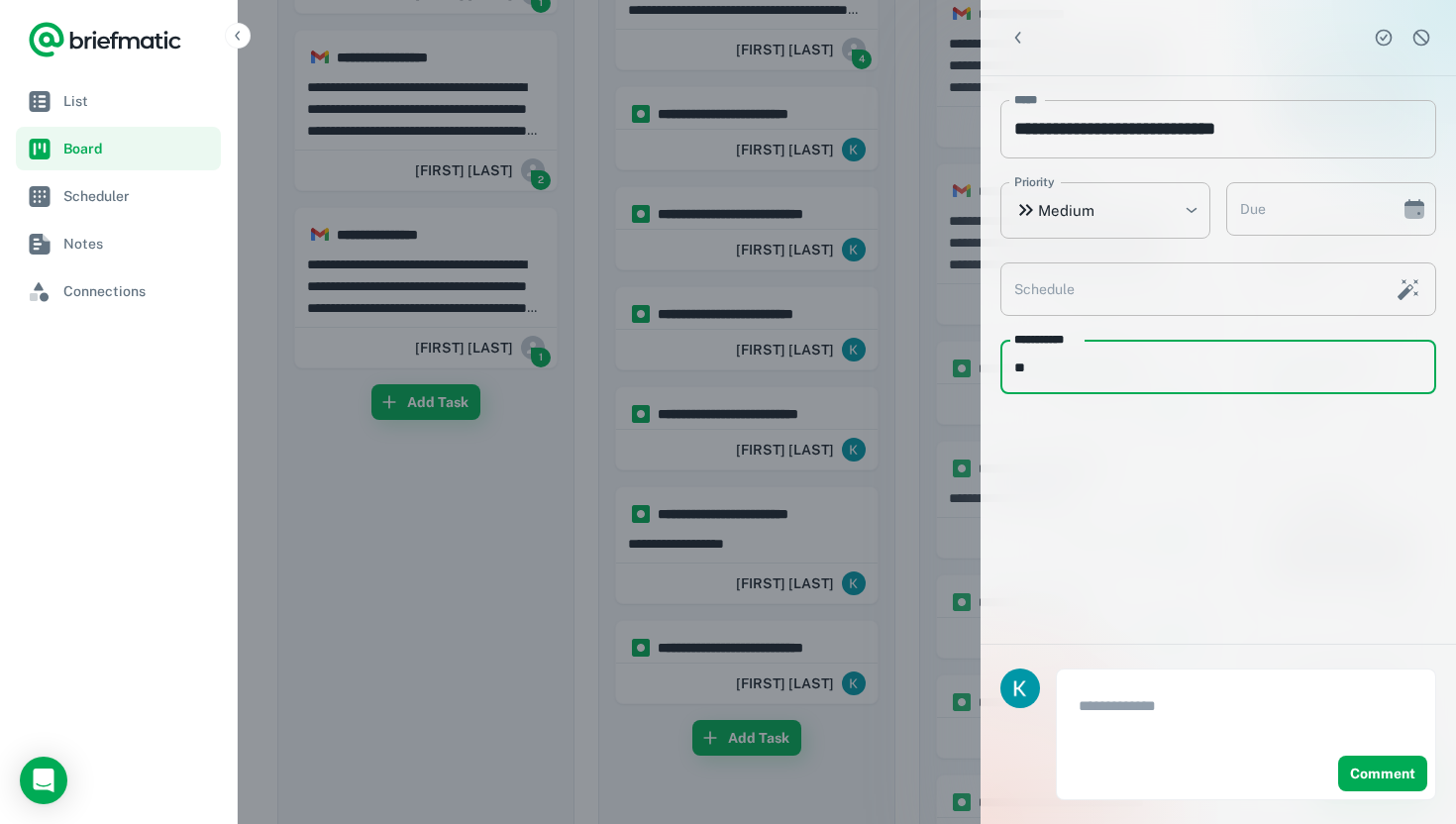 type on "*" 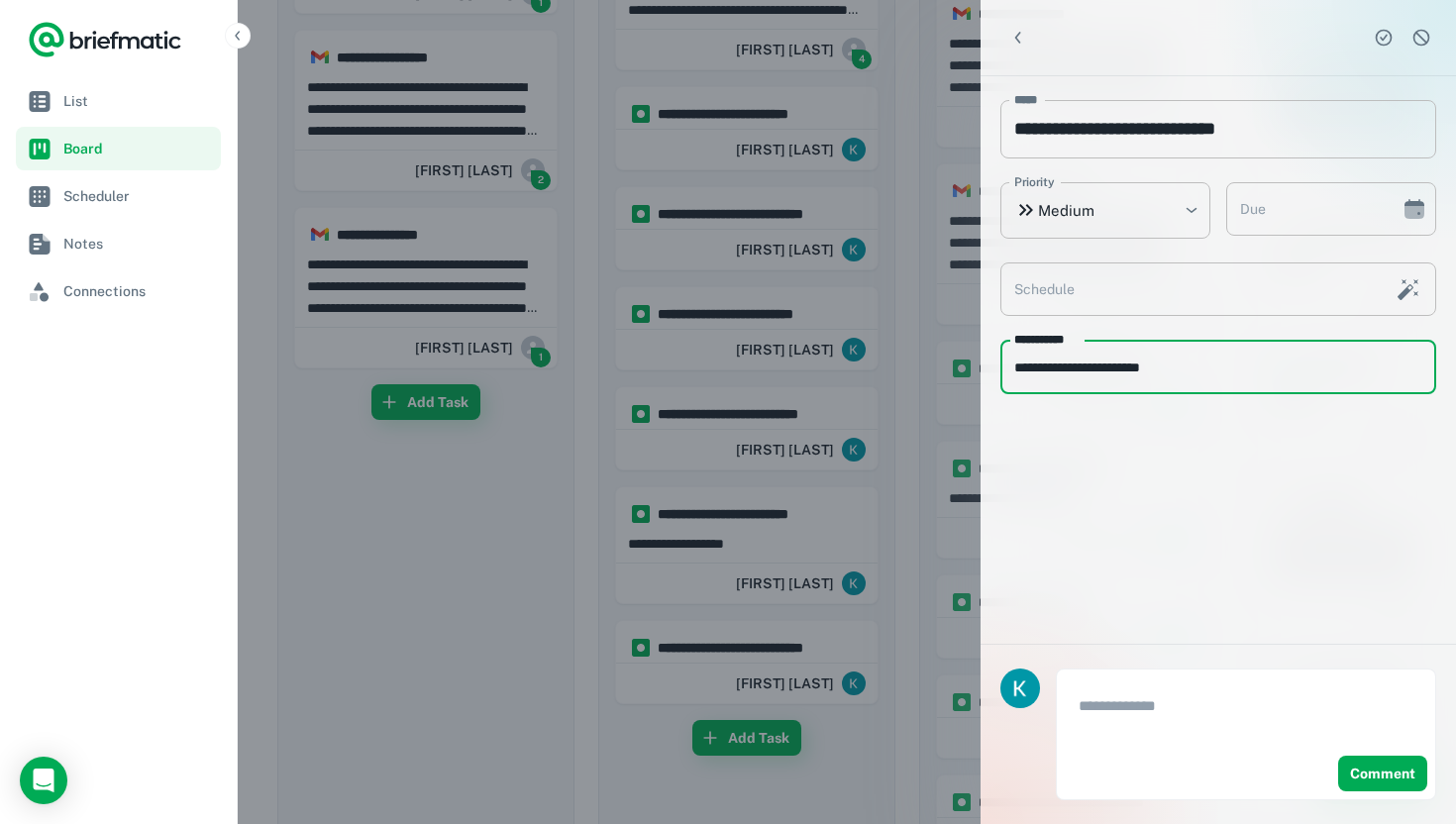 type on "**********" 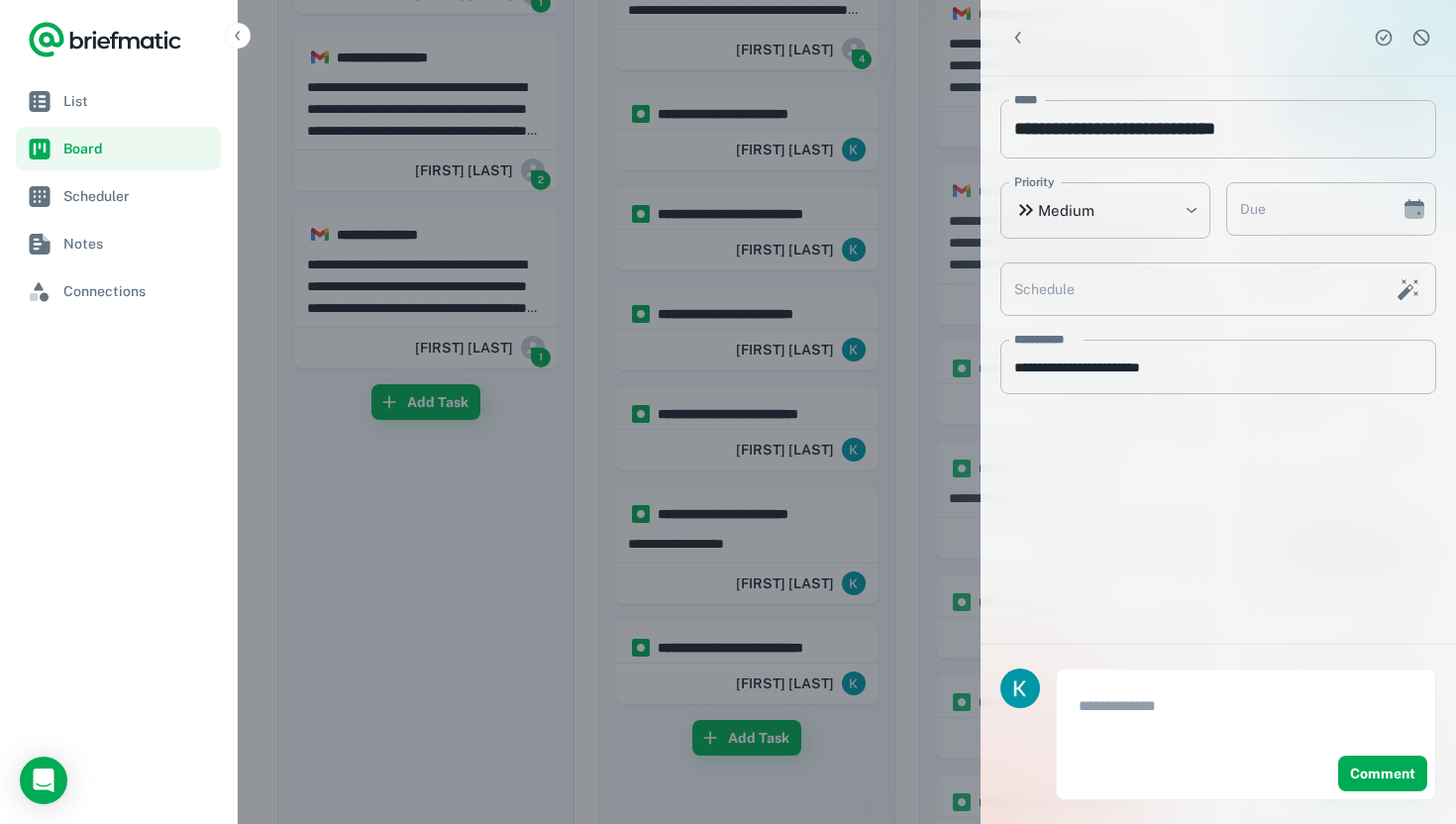 click at bounding box center [728, 412] 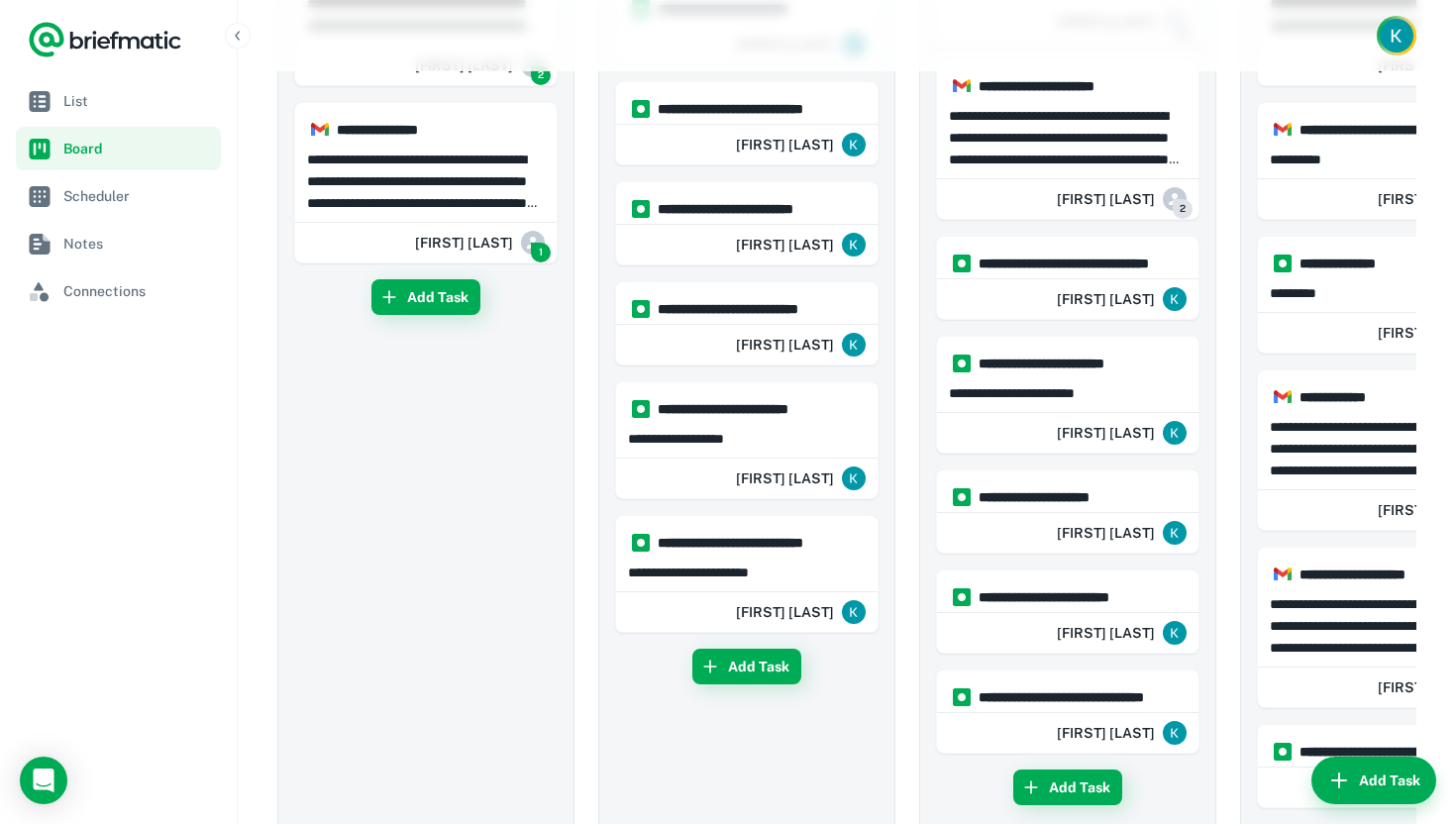 scroll, scrollTop: 938, scrollLeft: 0, axis: vertical 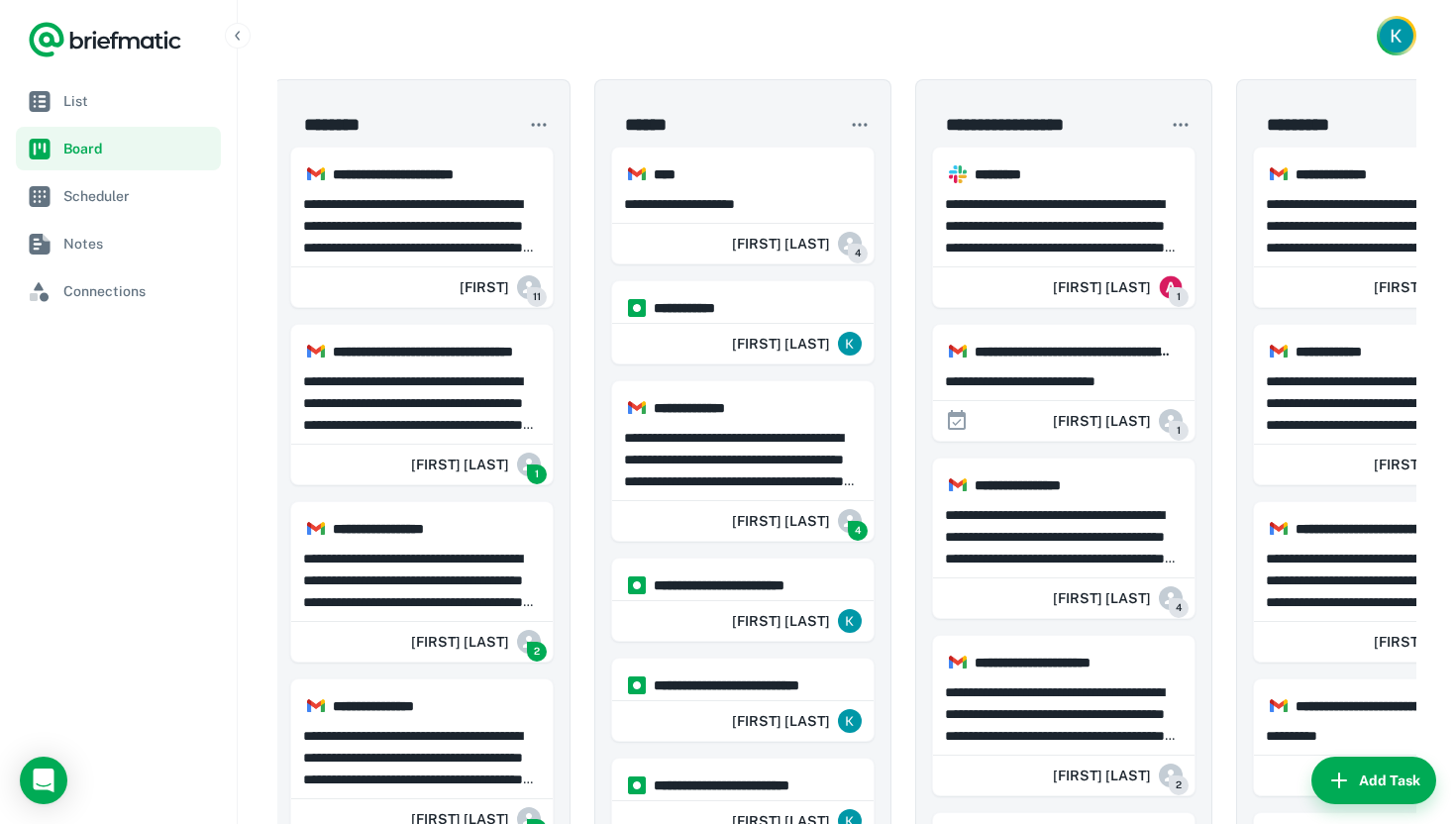 click at bounding box center (847, 36) 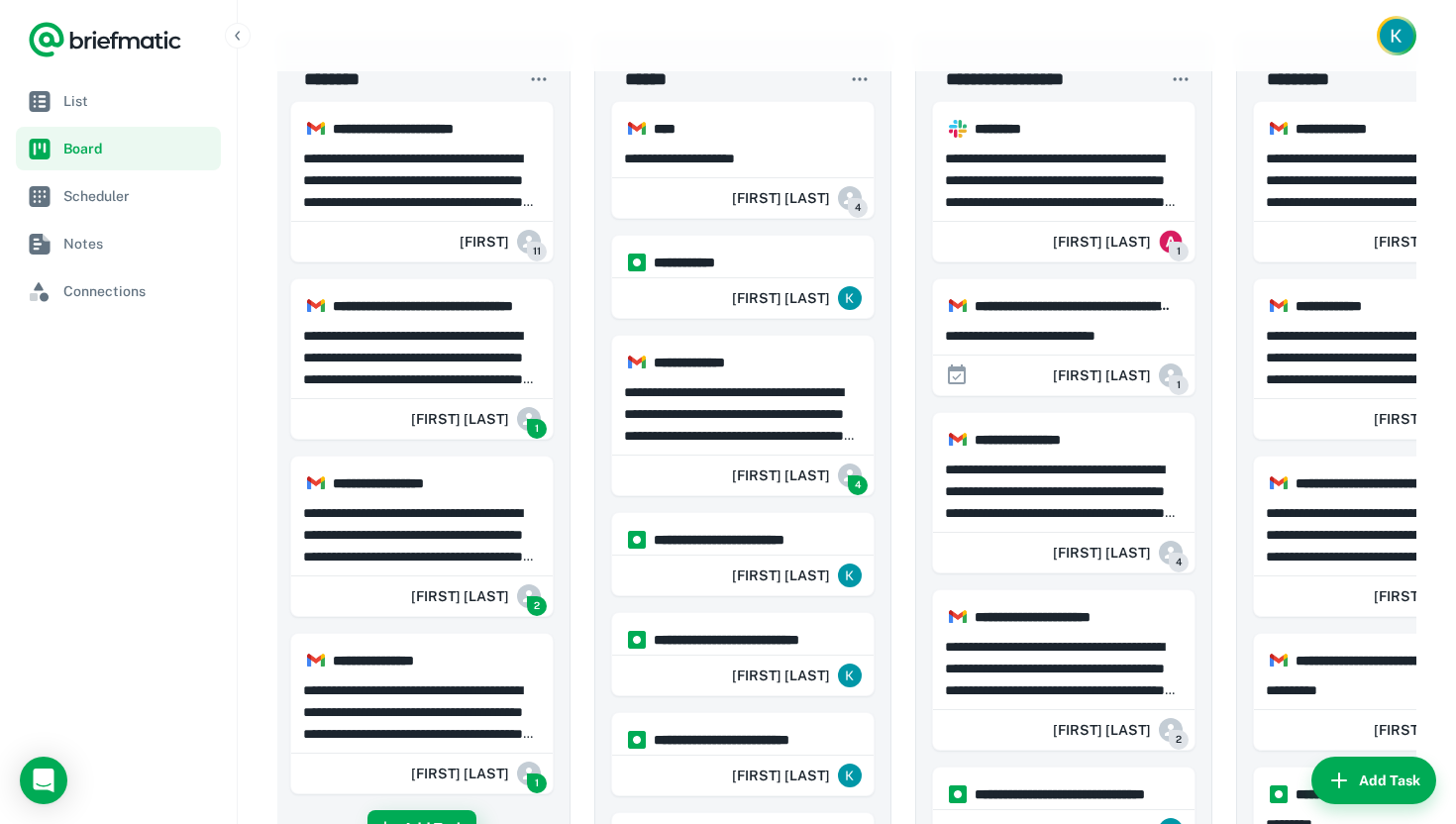 scroll, scrollTop: 0, scrollLeft: 0, axis: both 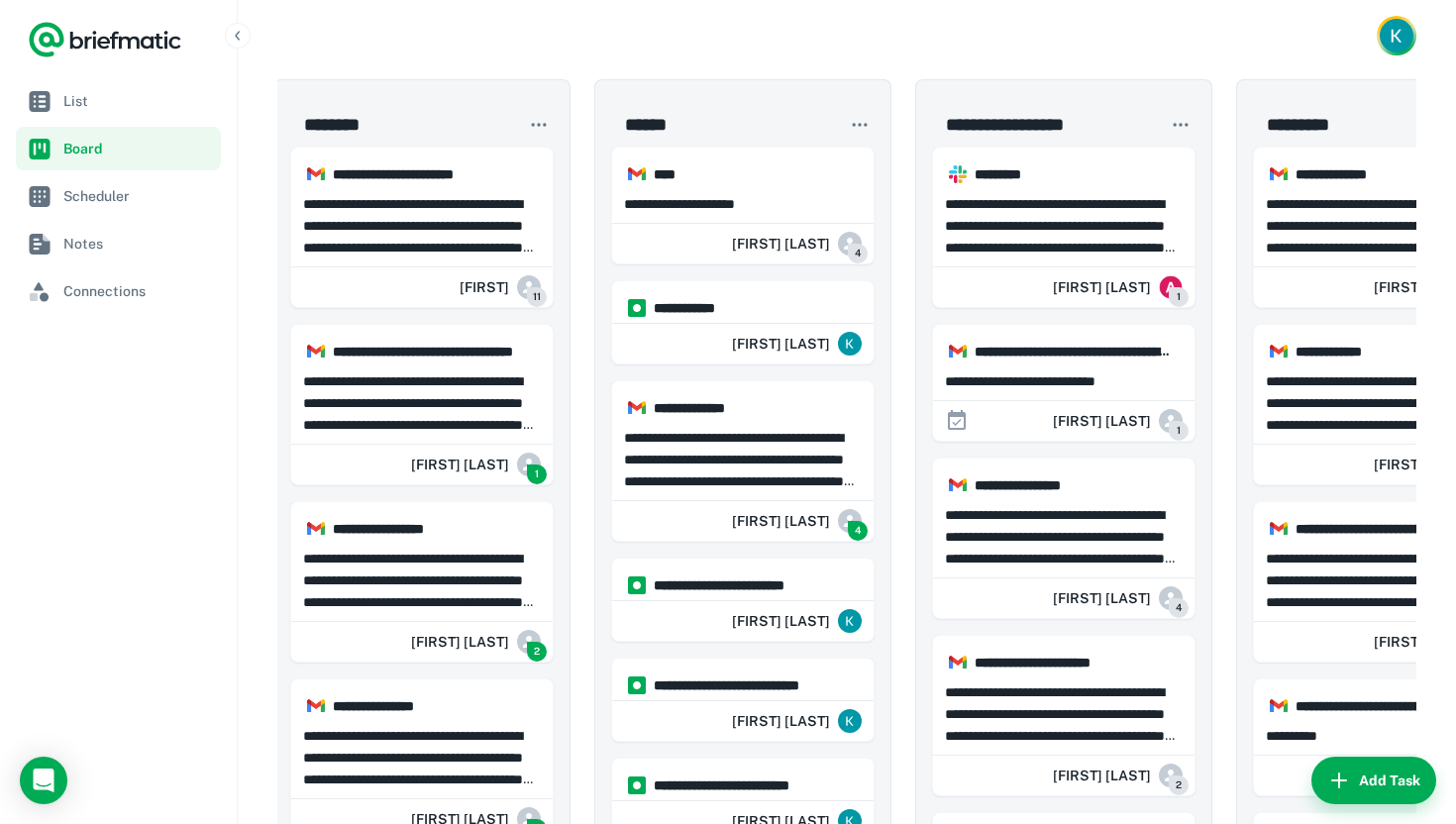 click on "**********" at bounding box center (847, 1201) 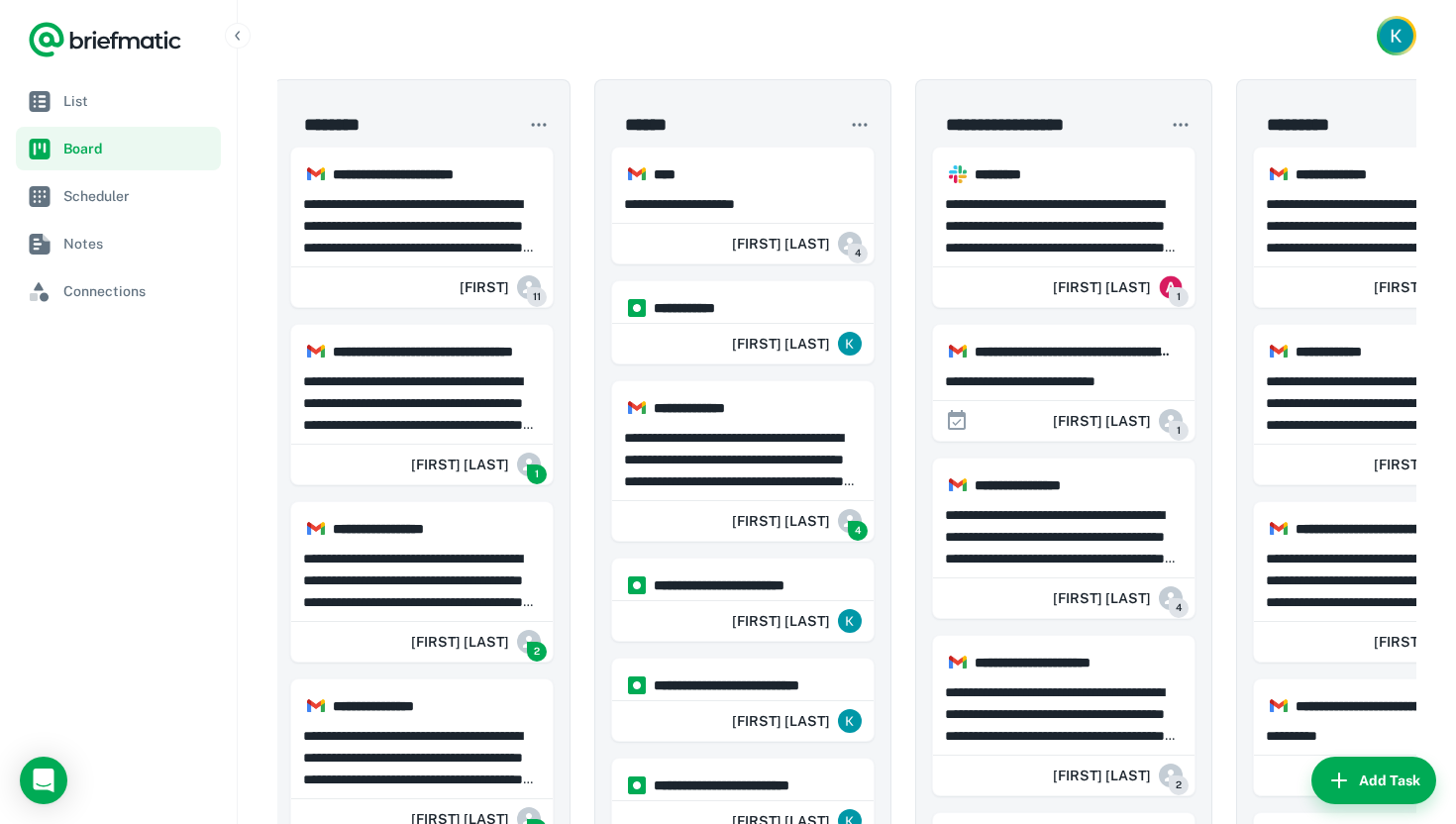 click on "**********" at bounding box center [847, 1201] 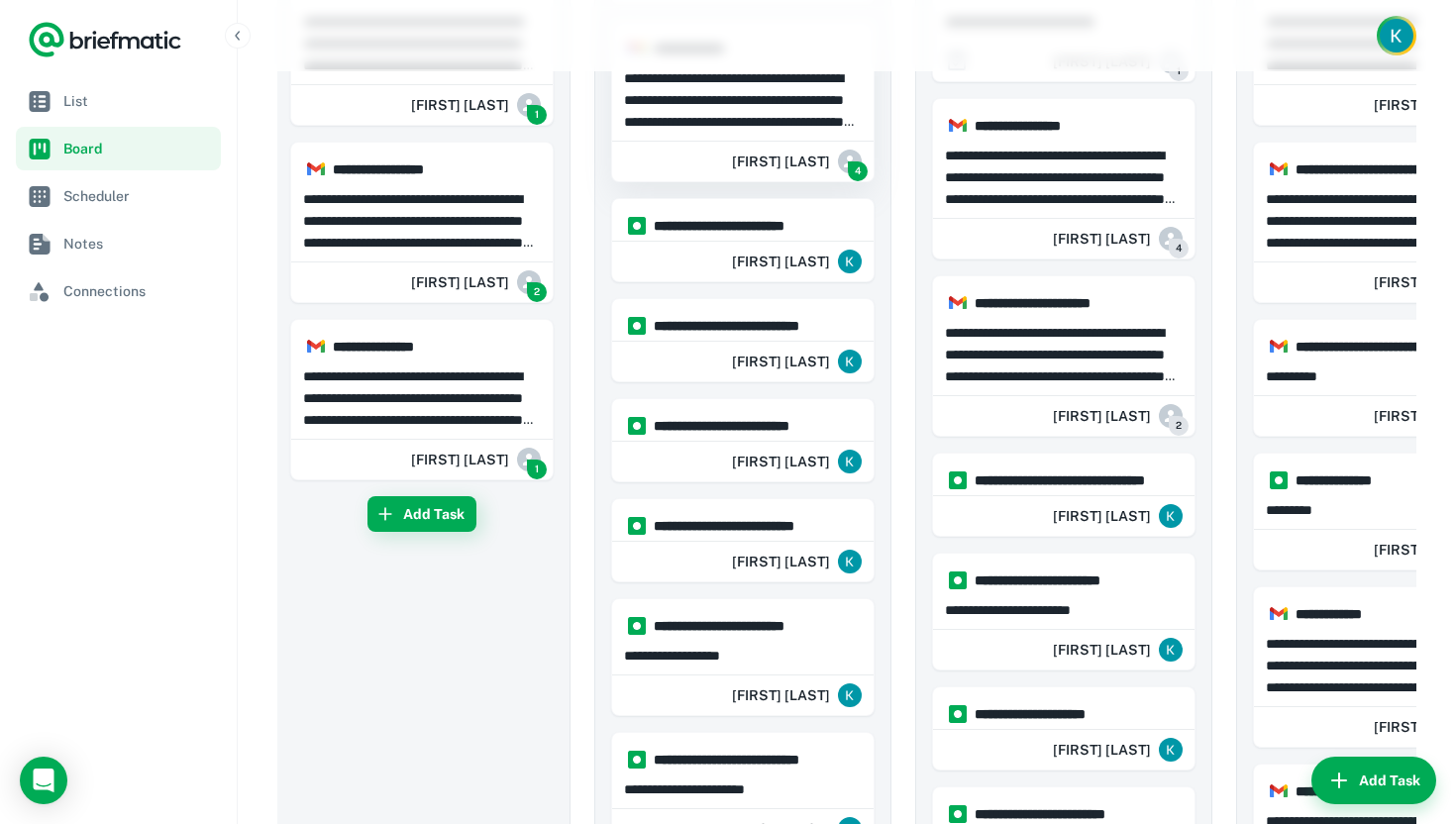 scroll, scrollTop: 344, scrollLeft: 0, axis: vertical 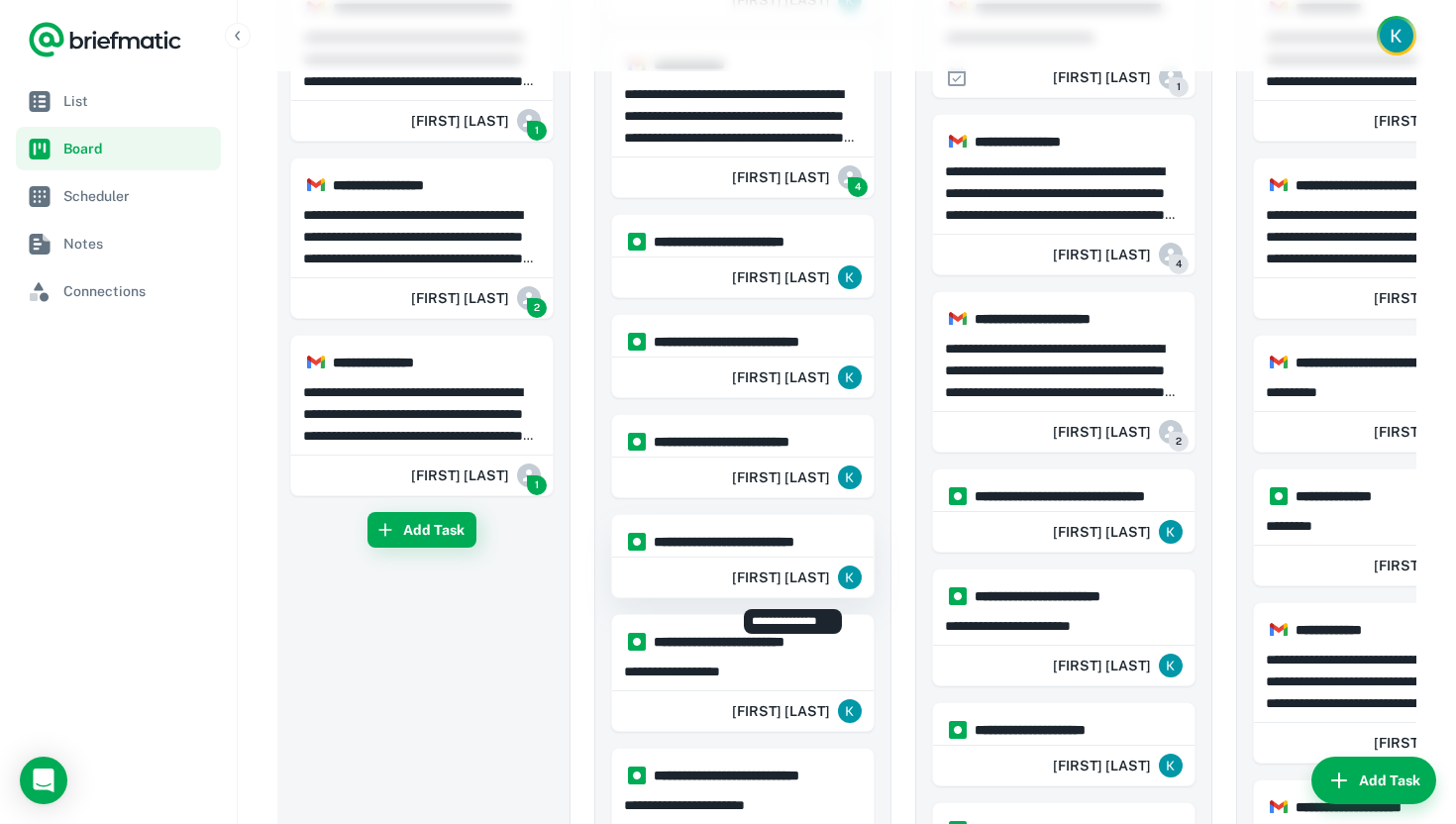 click on "[FIRST] [LAST]" at bounding box center [780, 577] 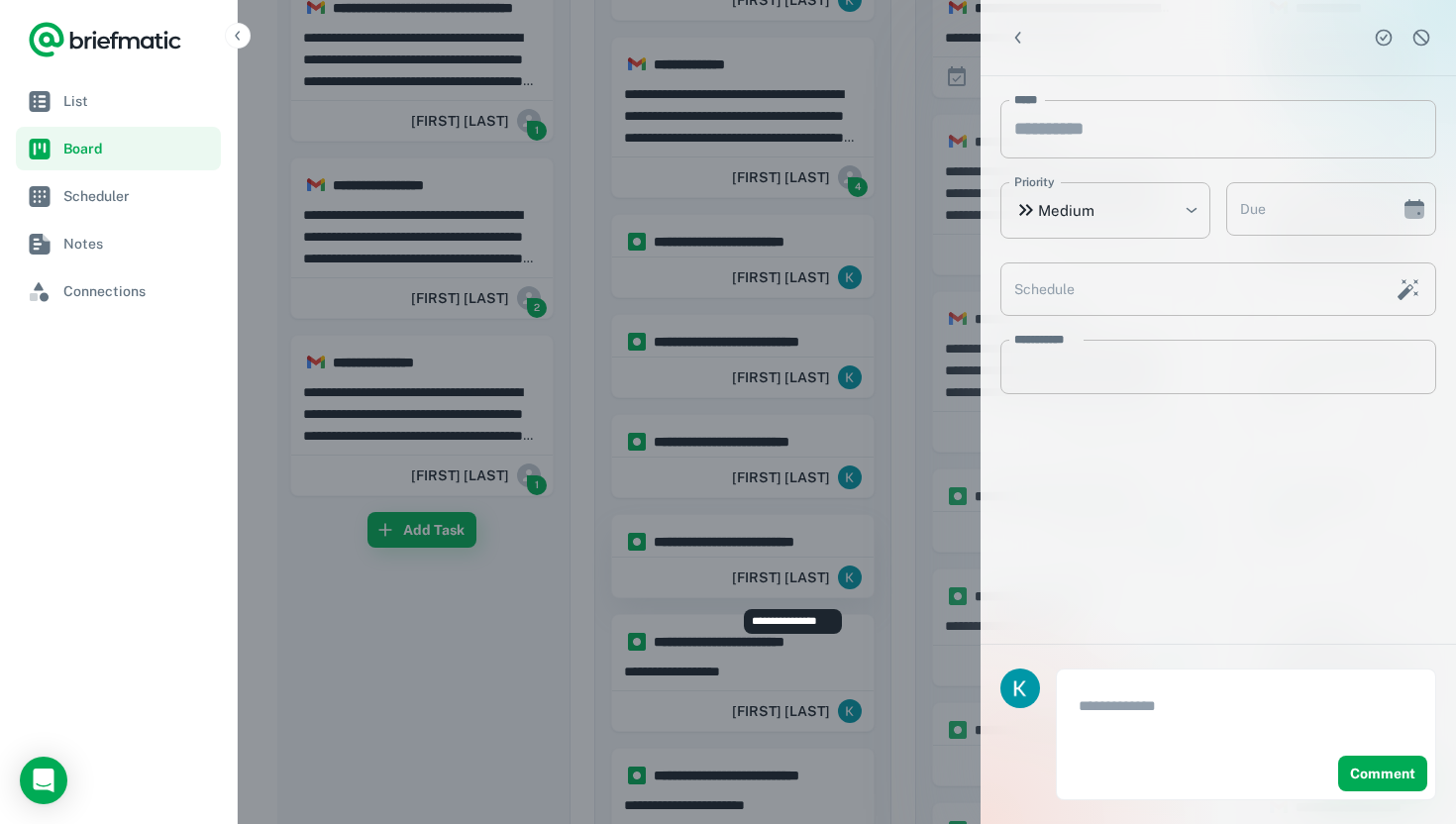 type on "**********" 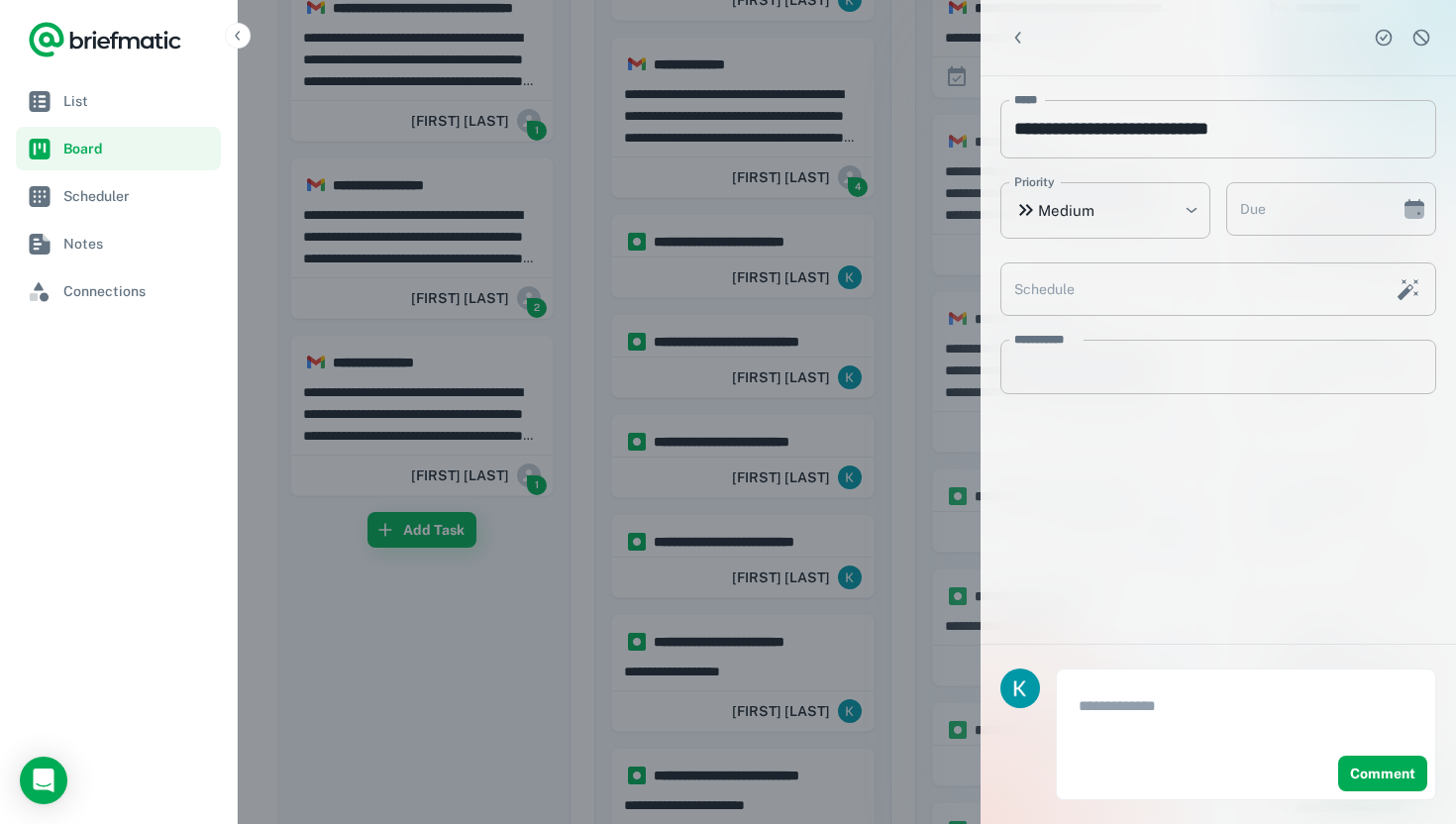 click 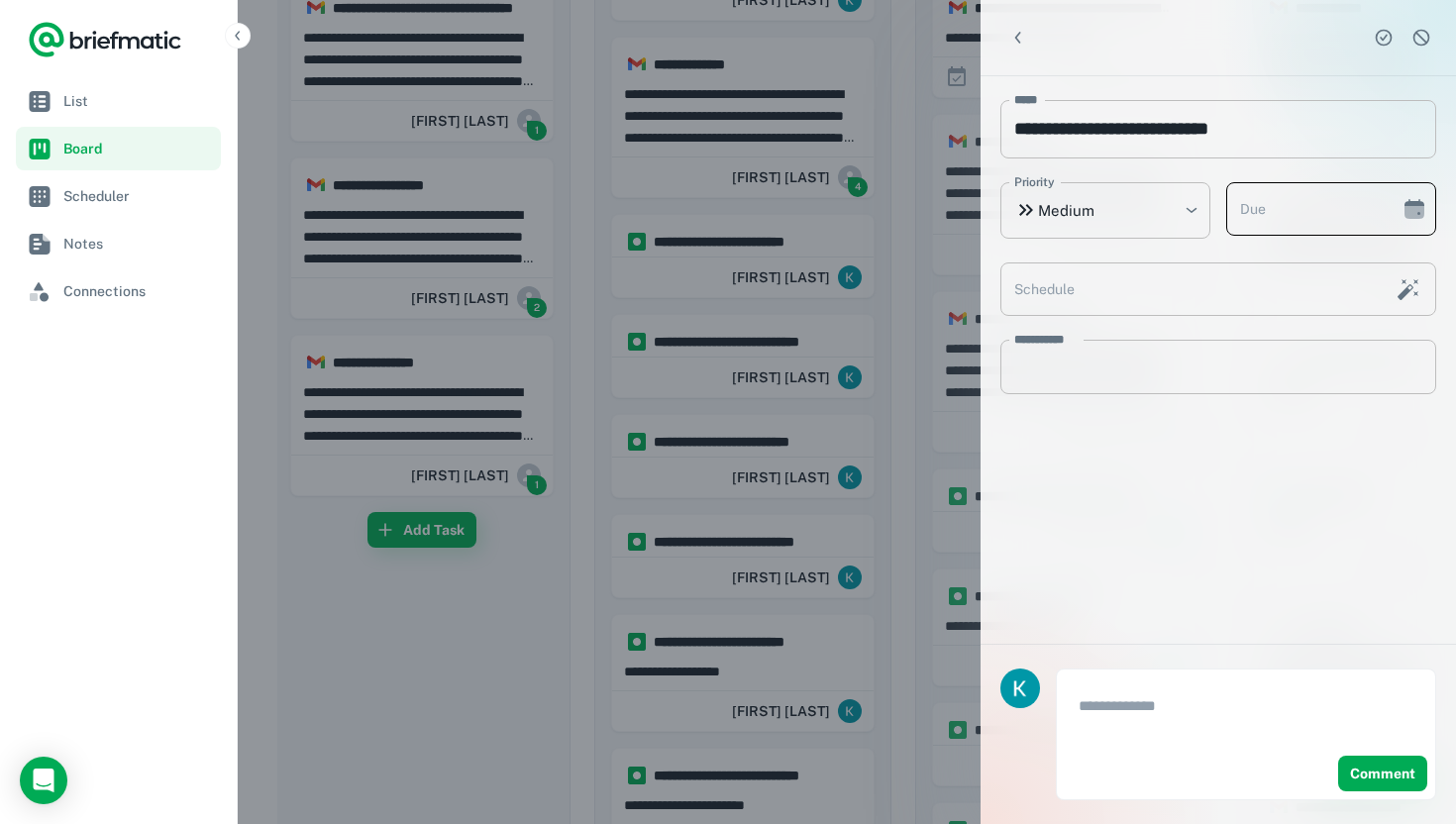 type 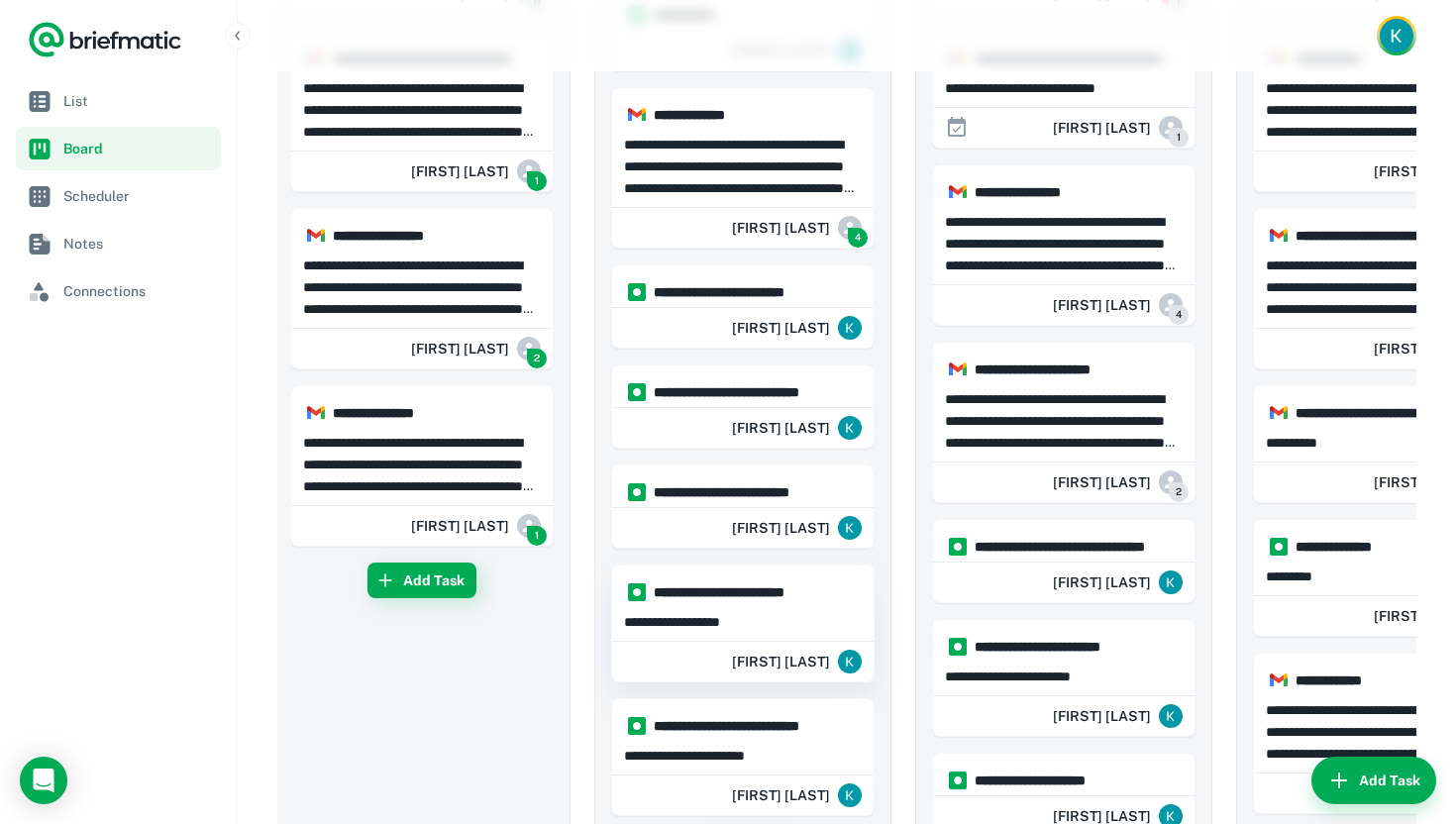 scroll, scrollTop: 150, scrollLeft: 0, axis: vertical 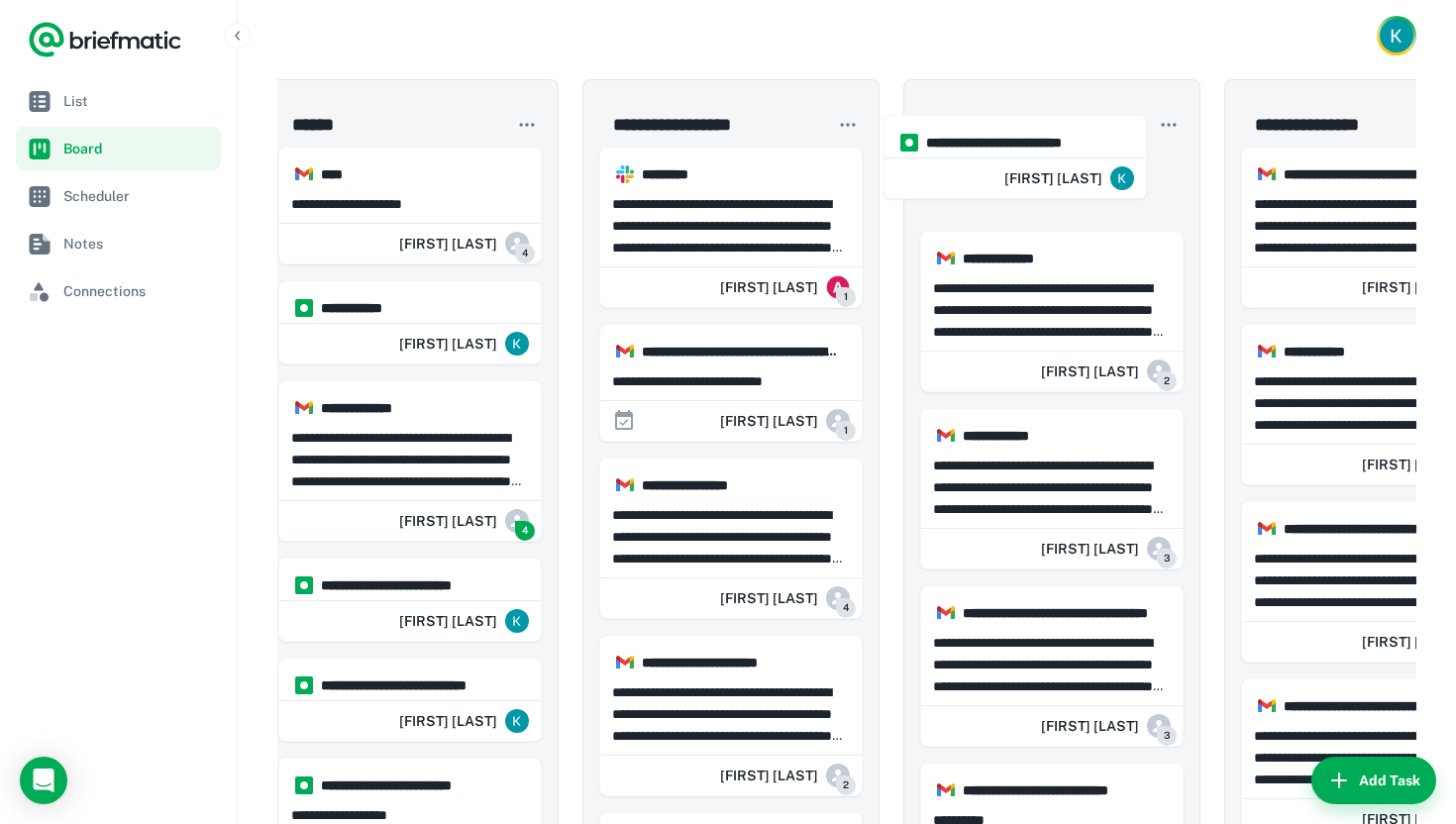 drag, startPoint x: 767, startPoint y: 646, endPoint x: 1050, endPoint y: 147, distance: 573.66366 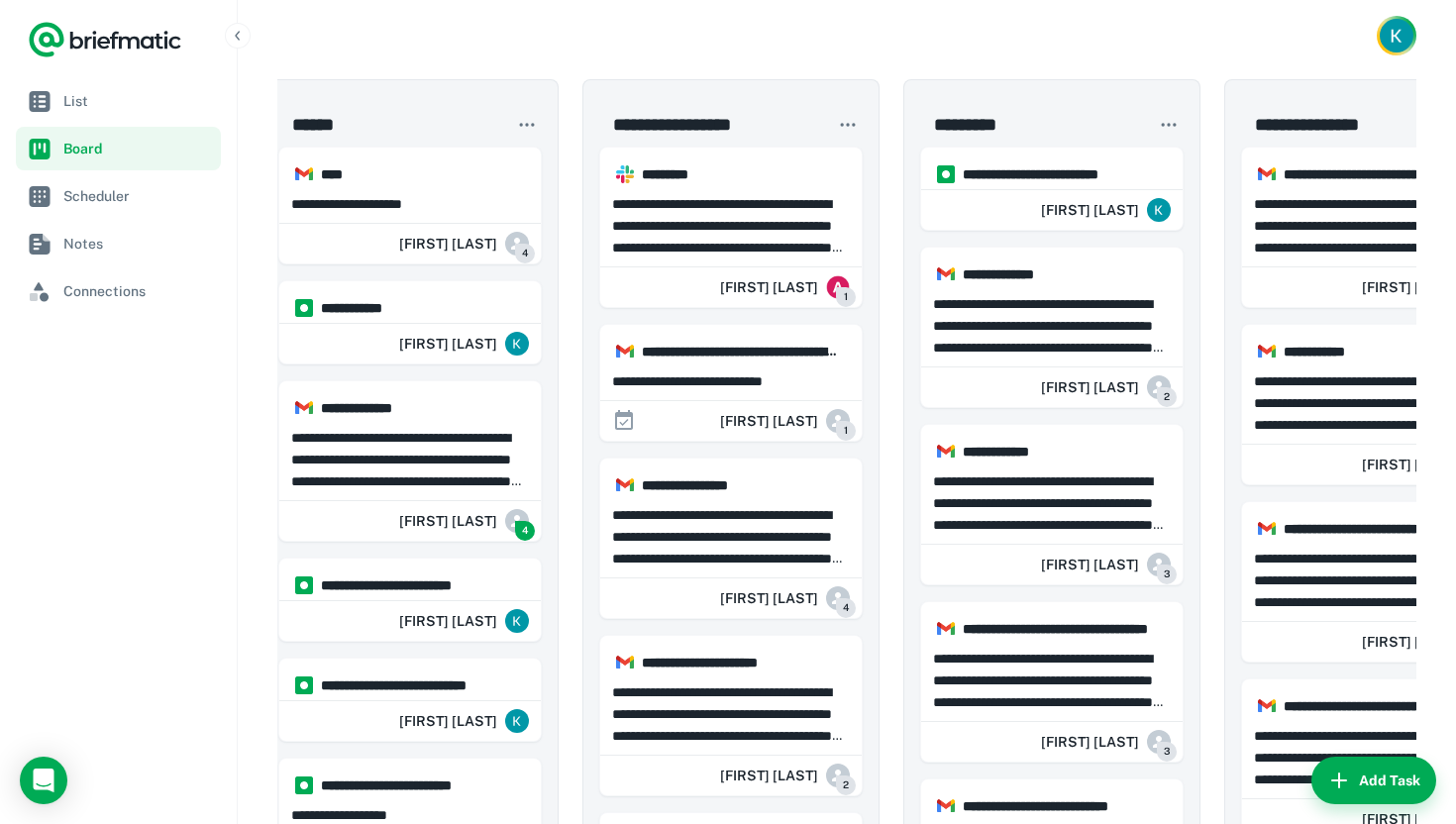 scroll, scrollTop: 0, scrollLeft: 0, axis: both 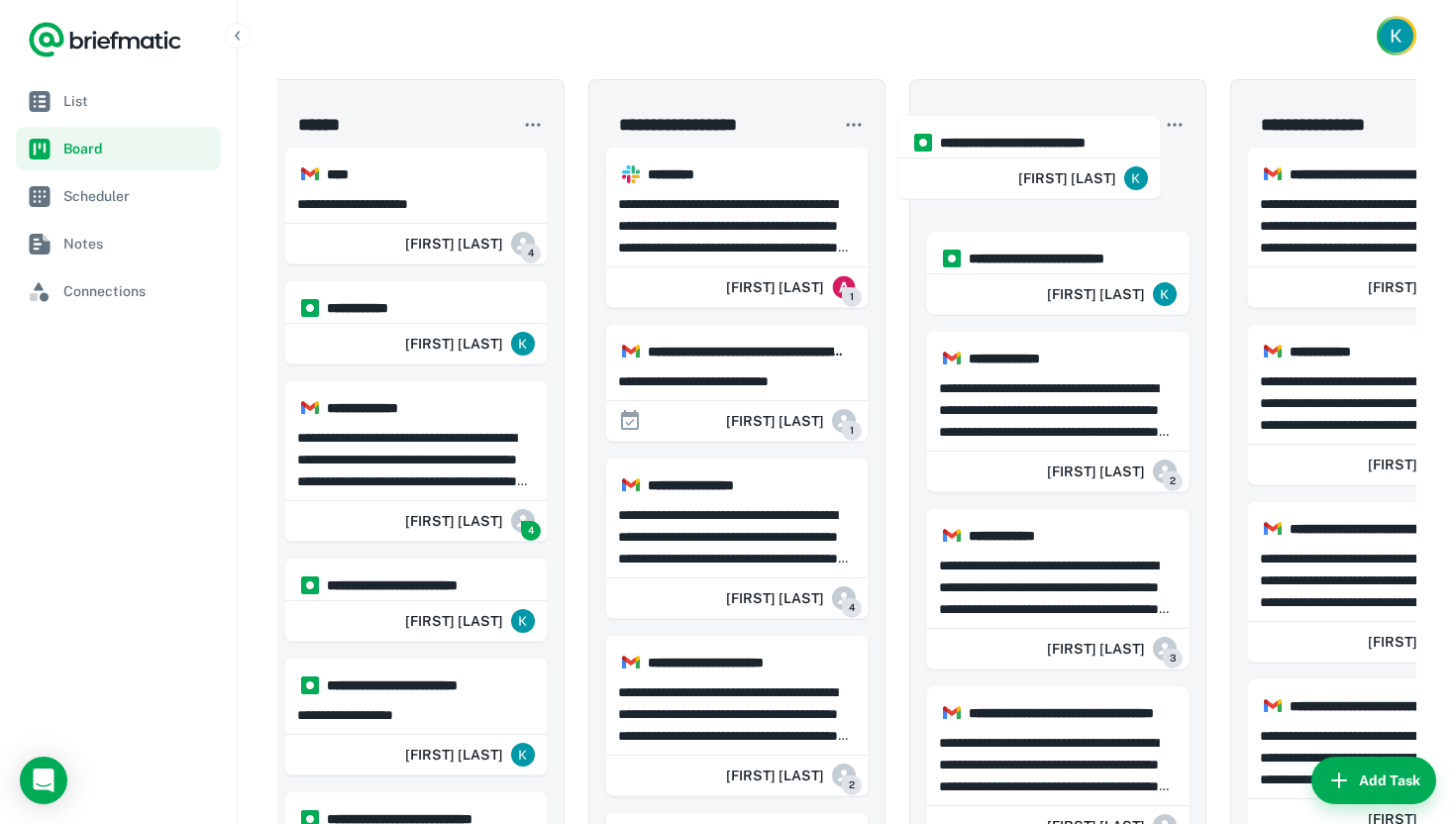 drag, startPoint x: 724, startPoint y: 559, endPoint x: 1031, endPoint y: 169, distance: 496.3356 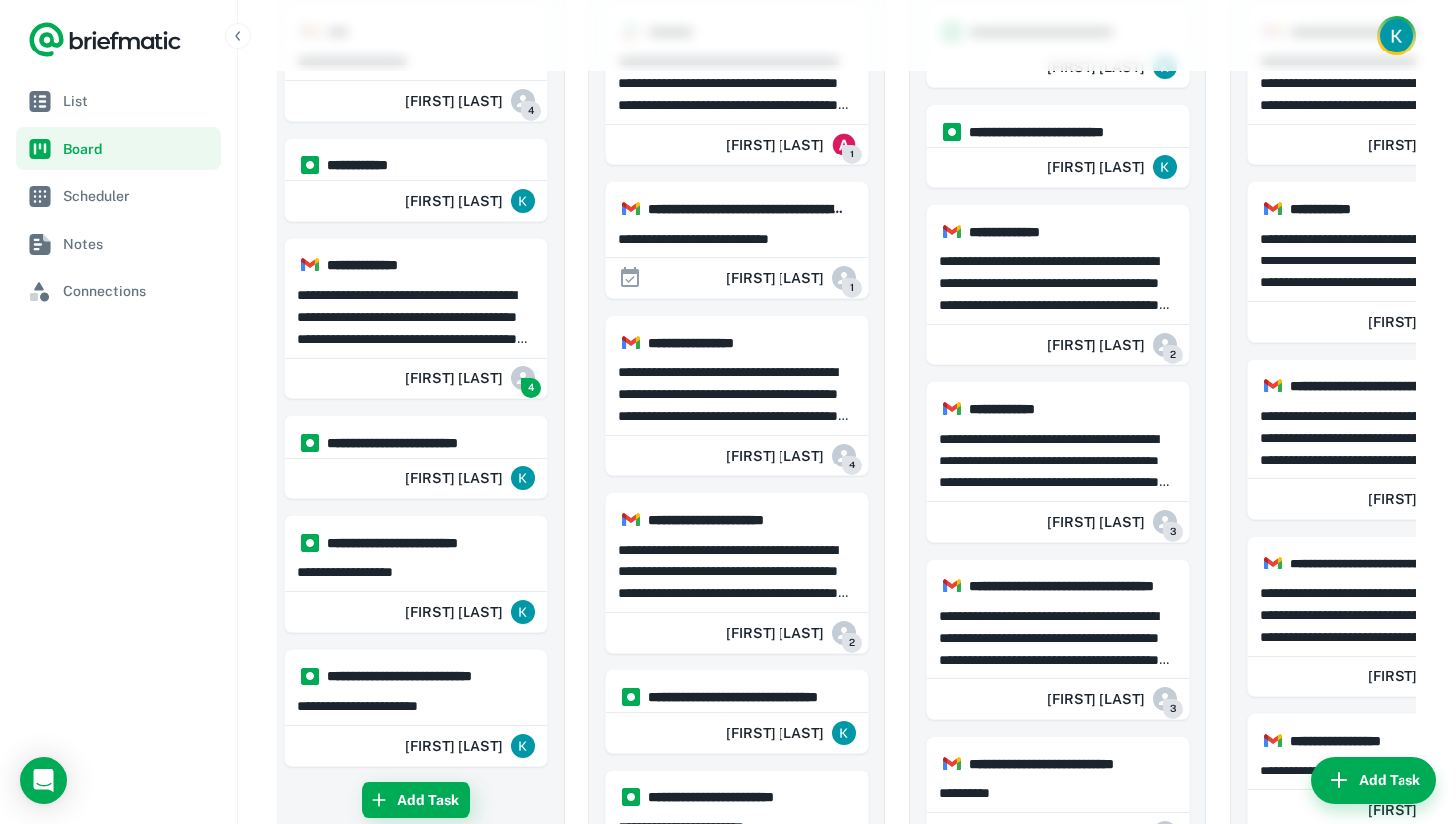 scroll, scrollTop: 204, scrollLeft: 0, axis: vertical 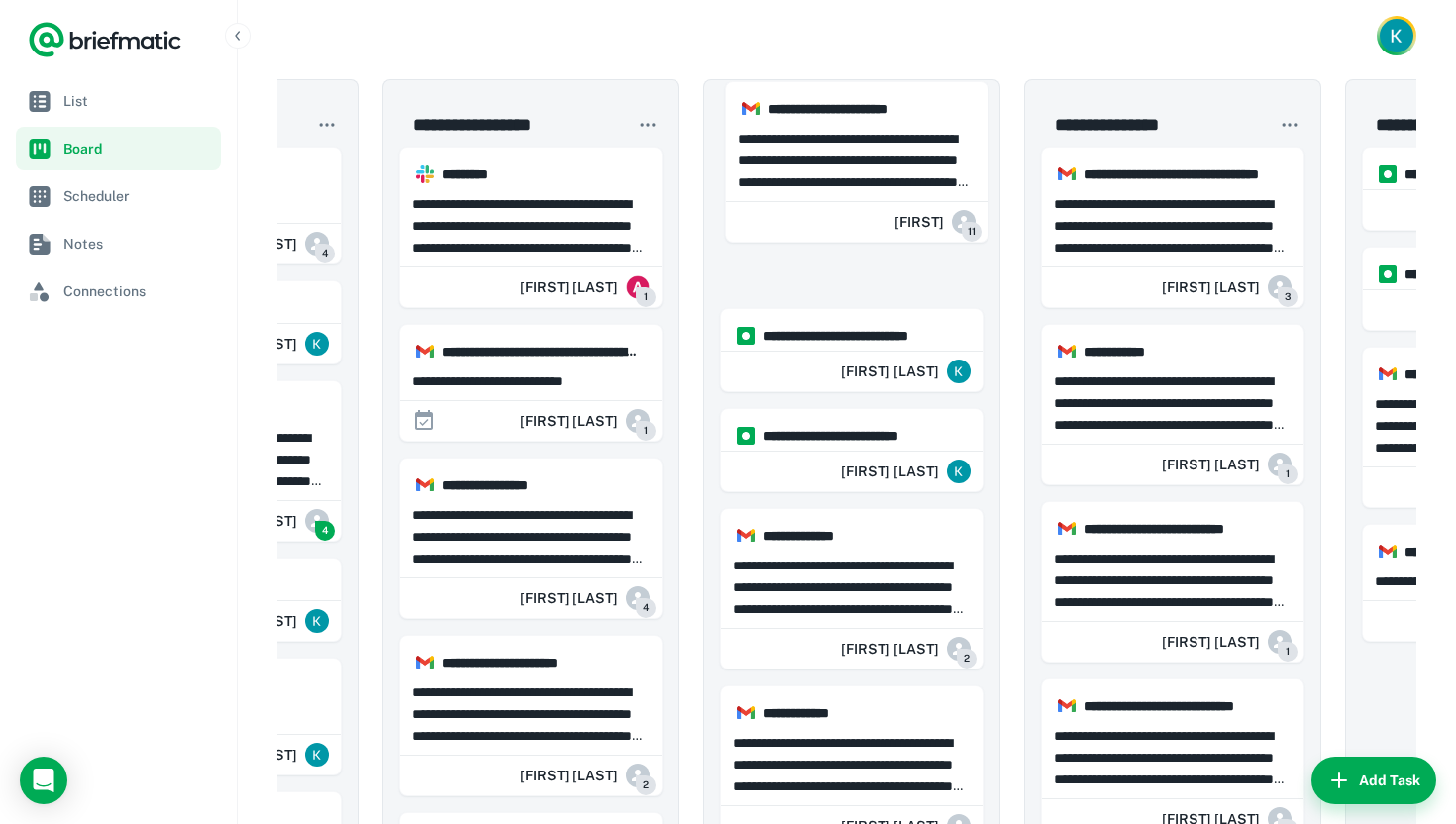drag, startPoint x: 399, startPoint y: 205, endPoint x: 847, endPoint y: 140, distance: 452.69084 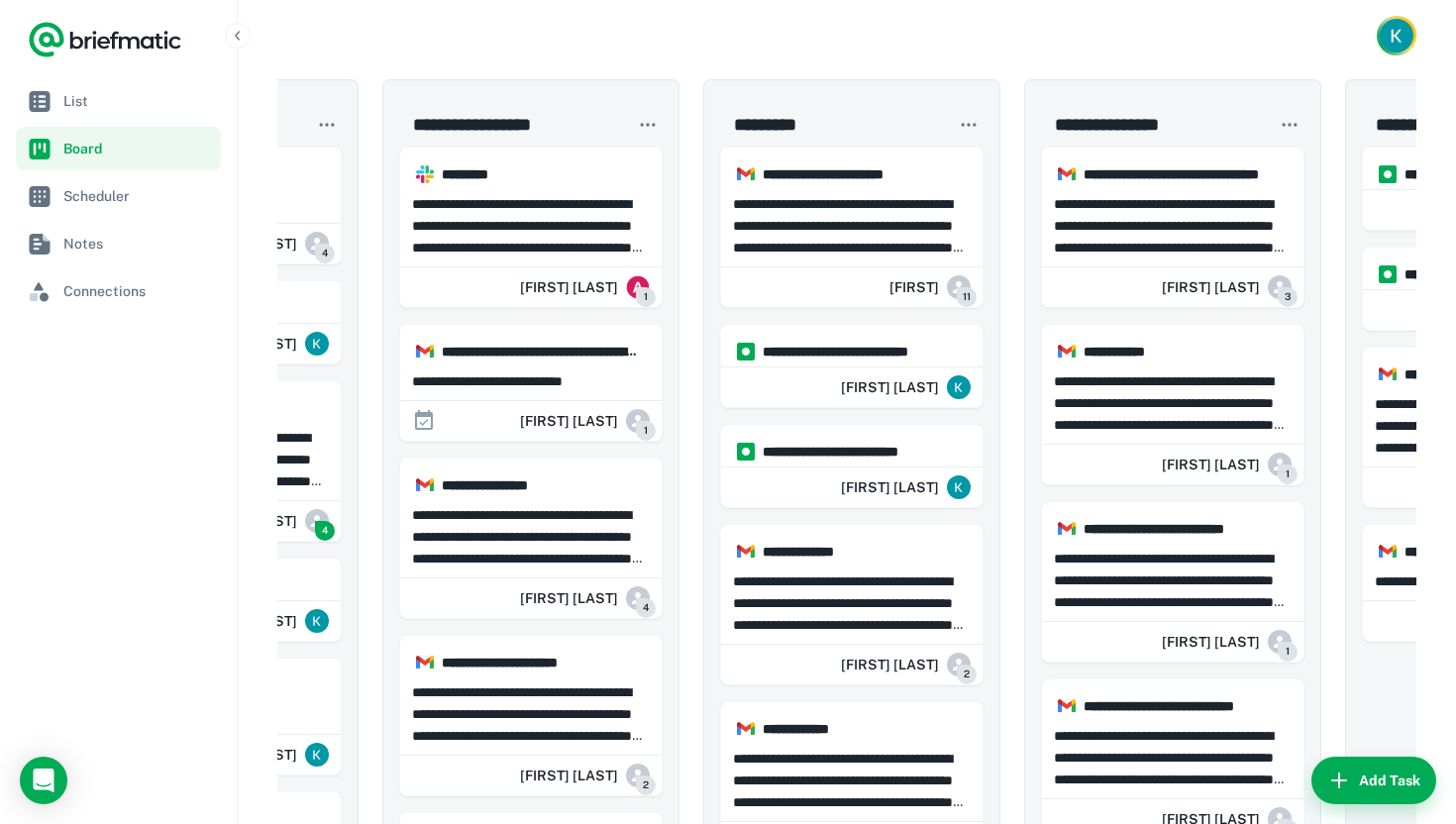 scroll, scrollTop: 0, scrollLeft: 0, axis: both 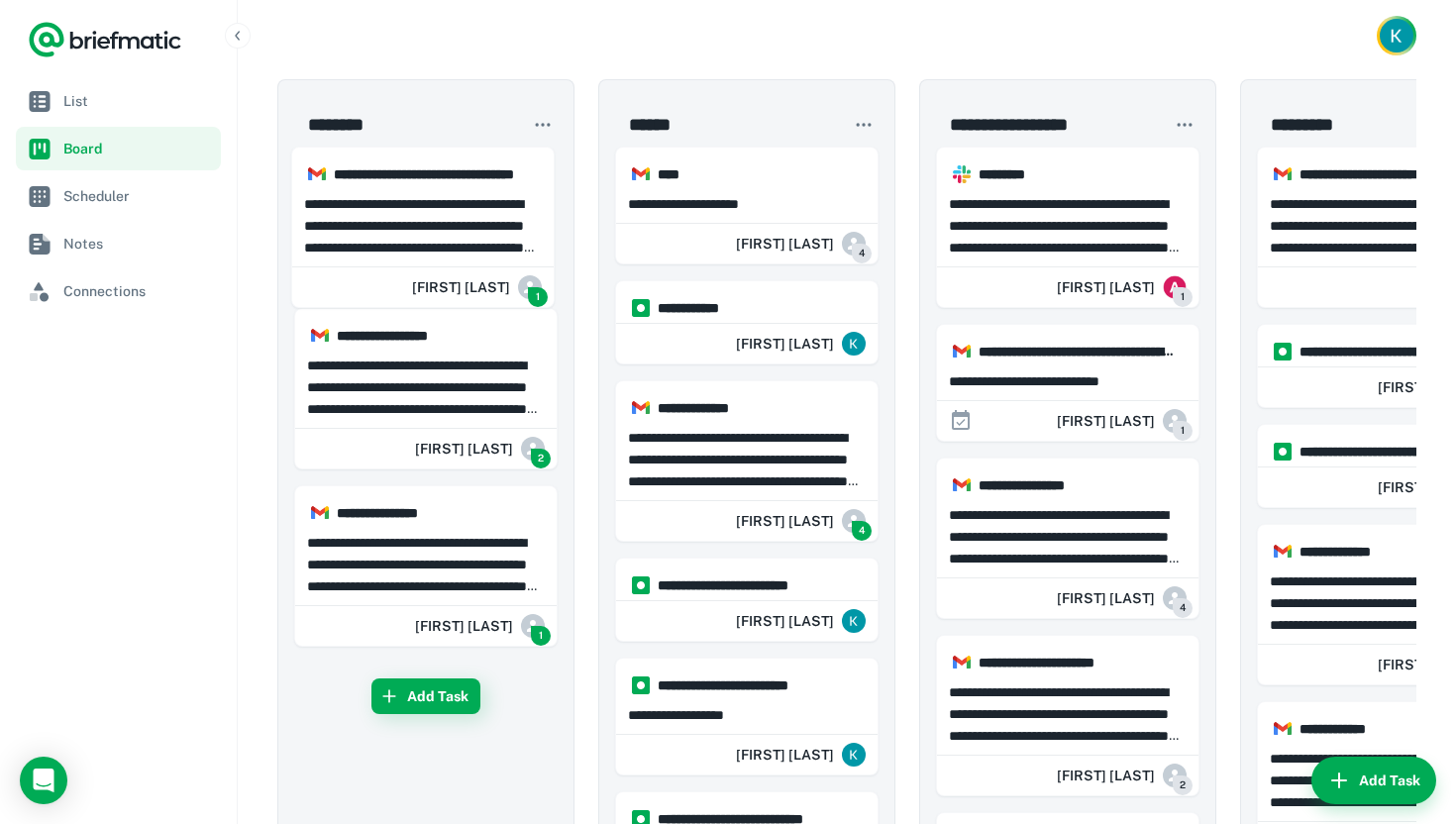 click on "**********" at bounding box center (426, 1388) 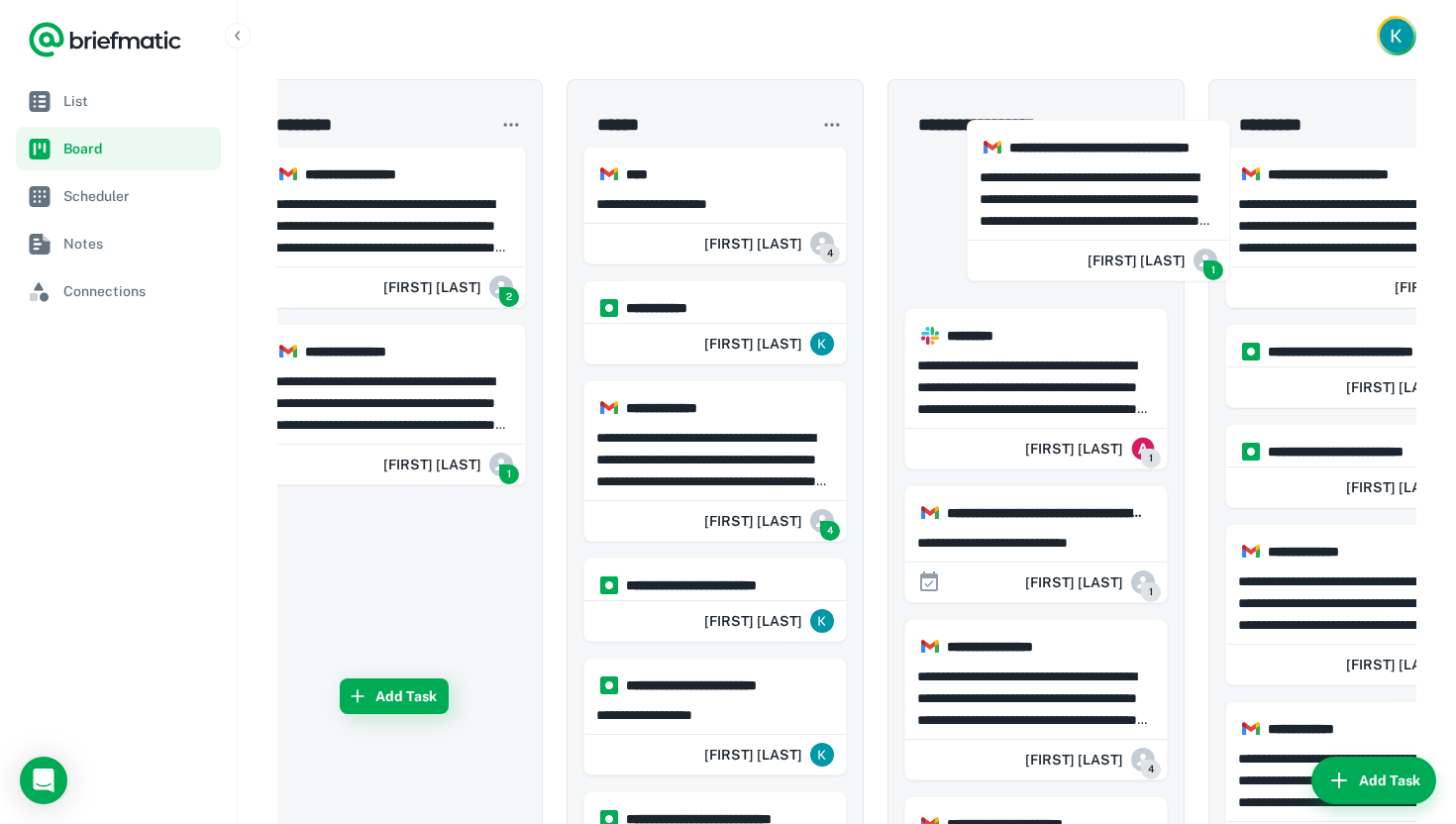 scroll, scrollTop: 0, scrollLeft: 33, axis: horizontal 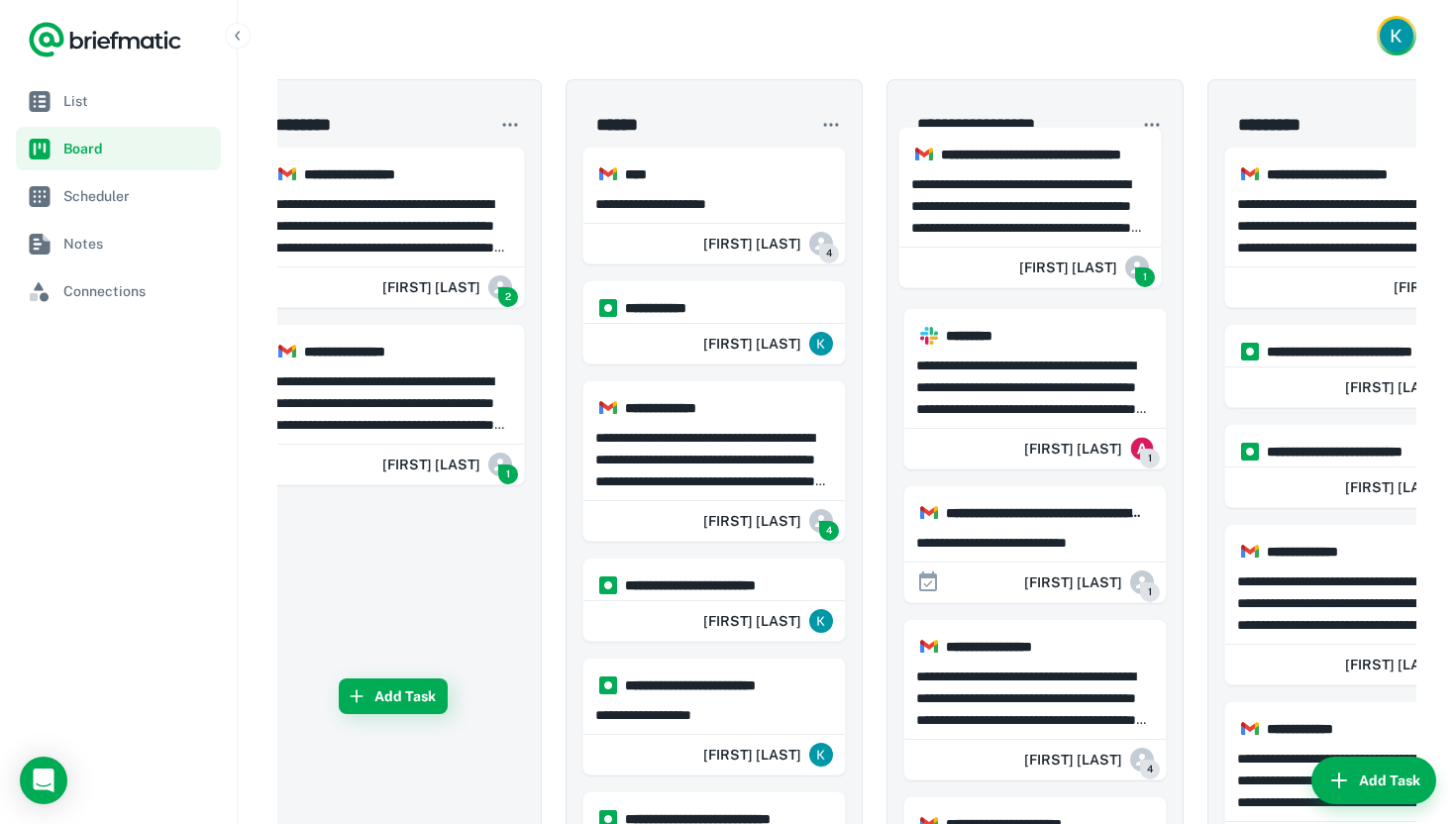 drag, startPoint x: 411, startPoint y: 199, endPoint x: 1022, endPoint y: 175, distance: 611.4712 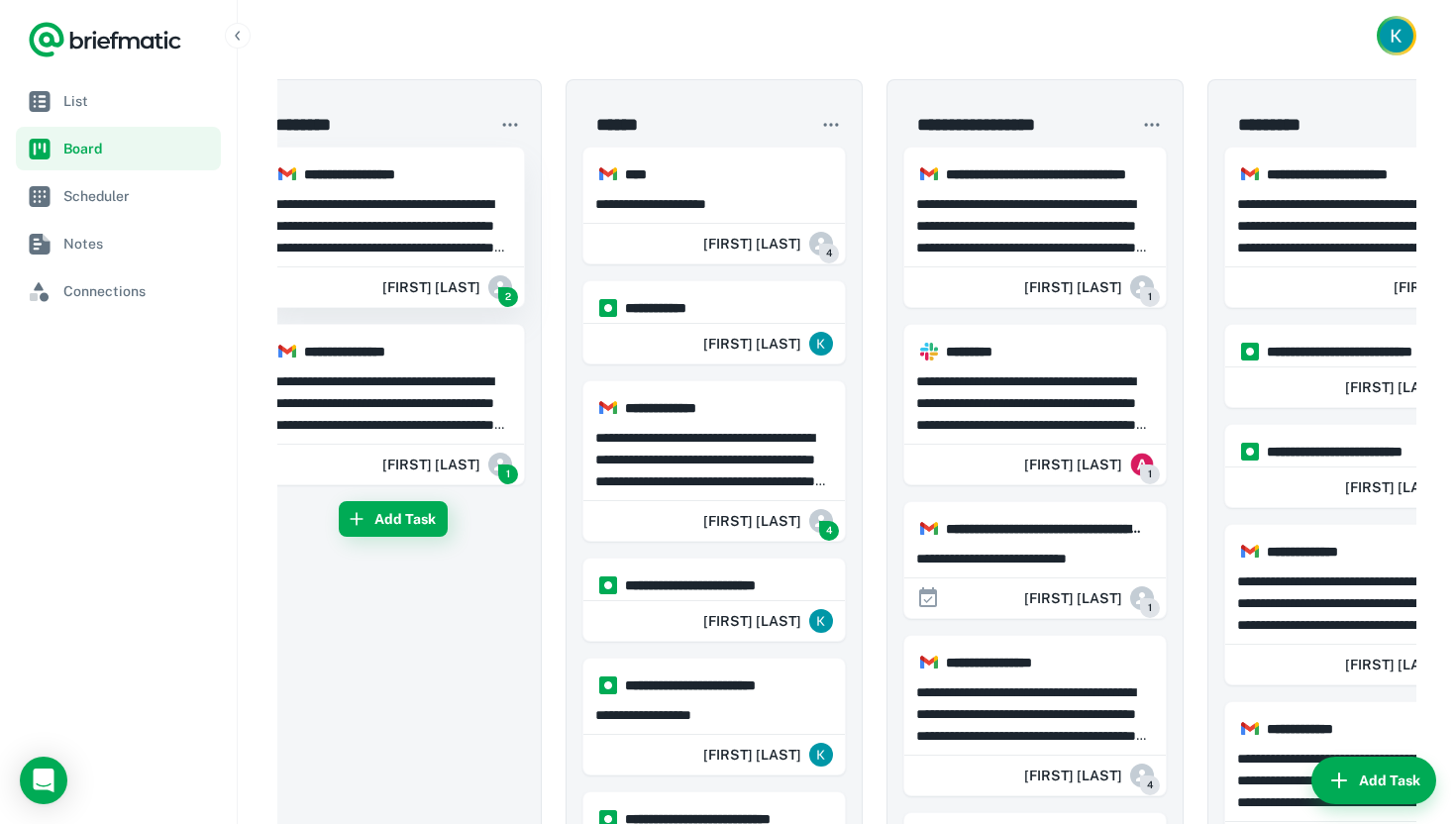 scroll, scrollTop: 0, scrollLeft: 0, axis: both 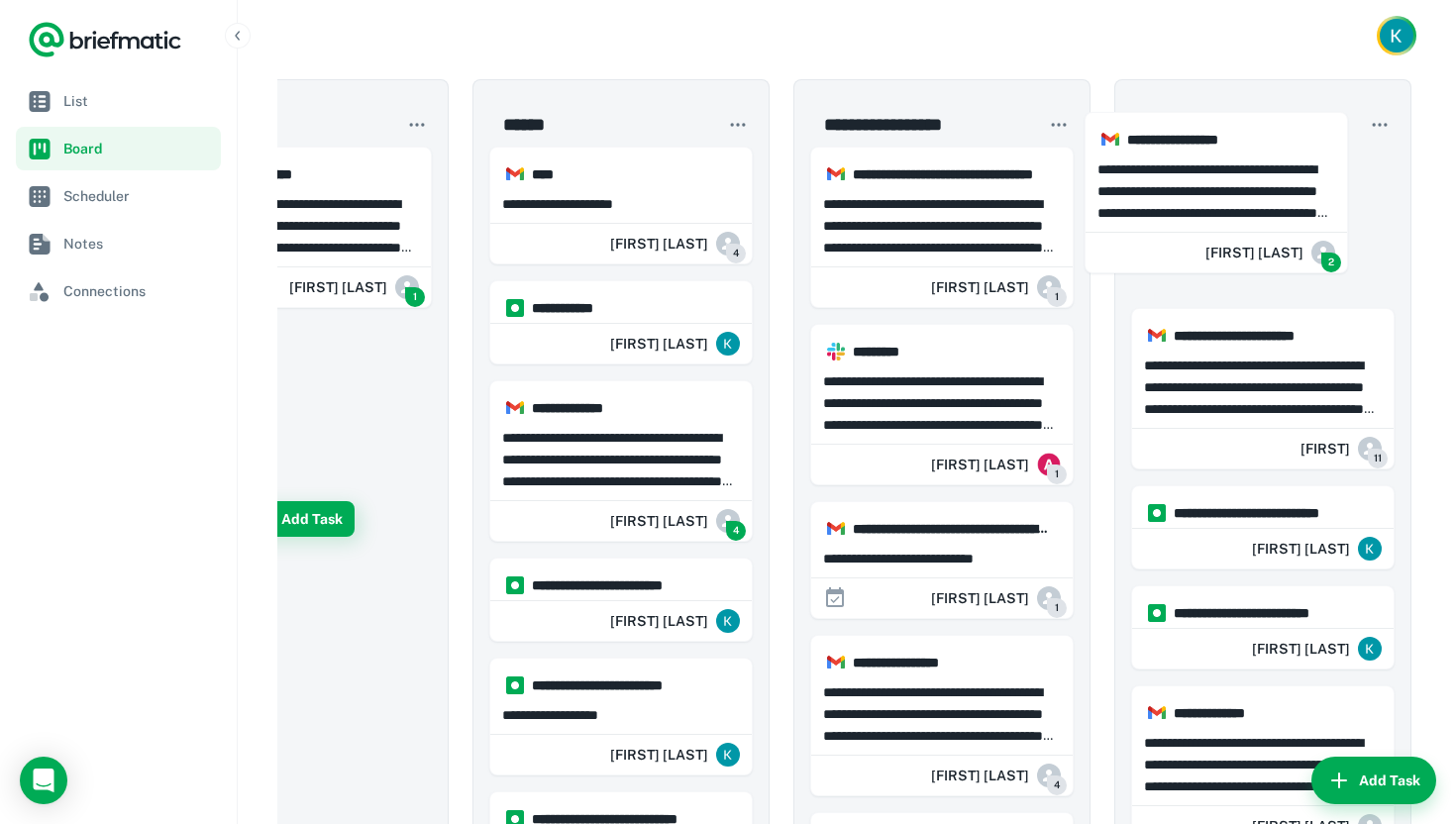 drag, startPoint x: 419, startPoint y: 220, endPoint x: 1215, endPoint y: 181, distance: 796.9548 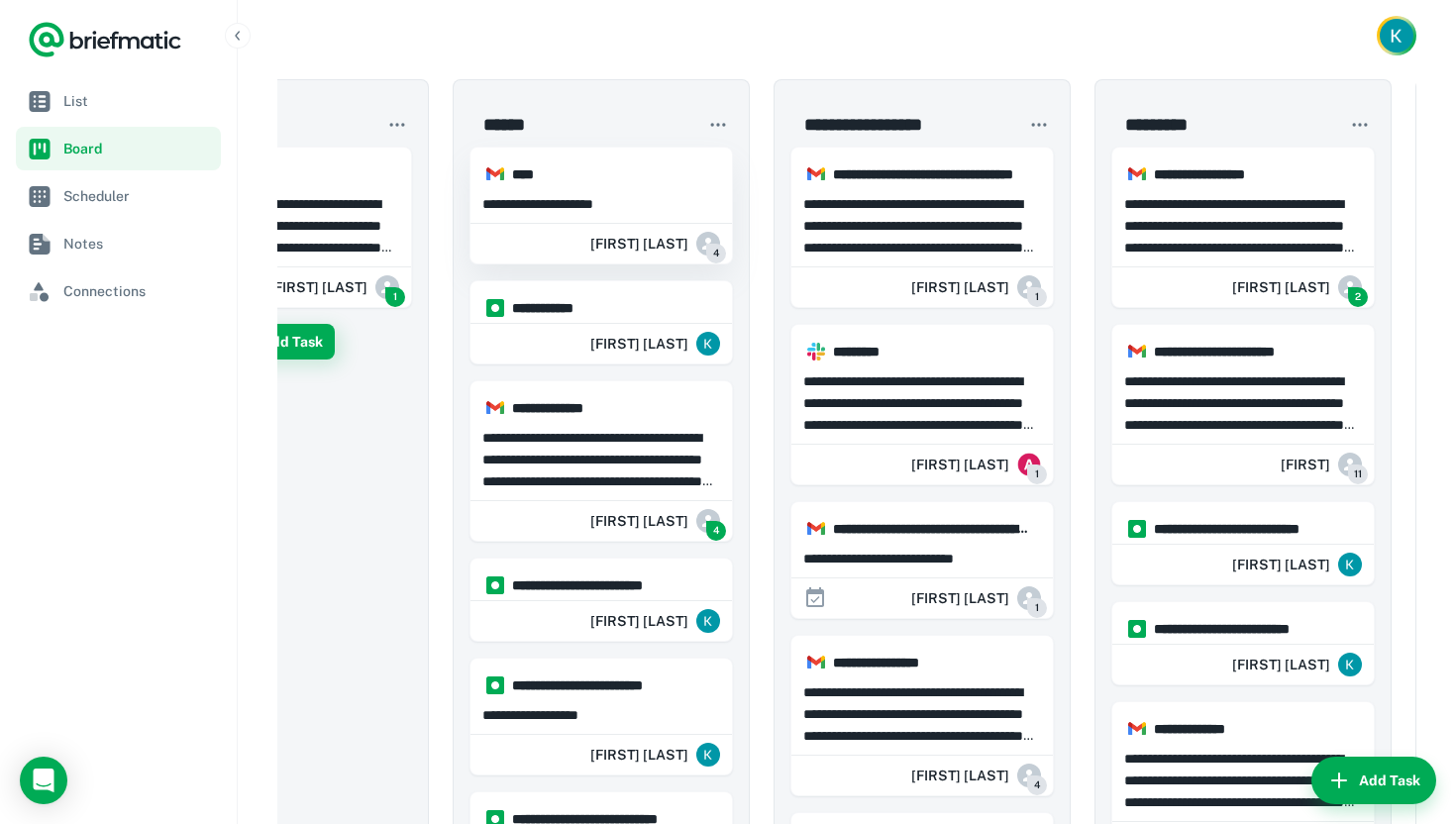 scroll, scrollTop: 0, scrollLeft: 0, axis: both 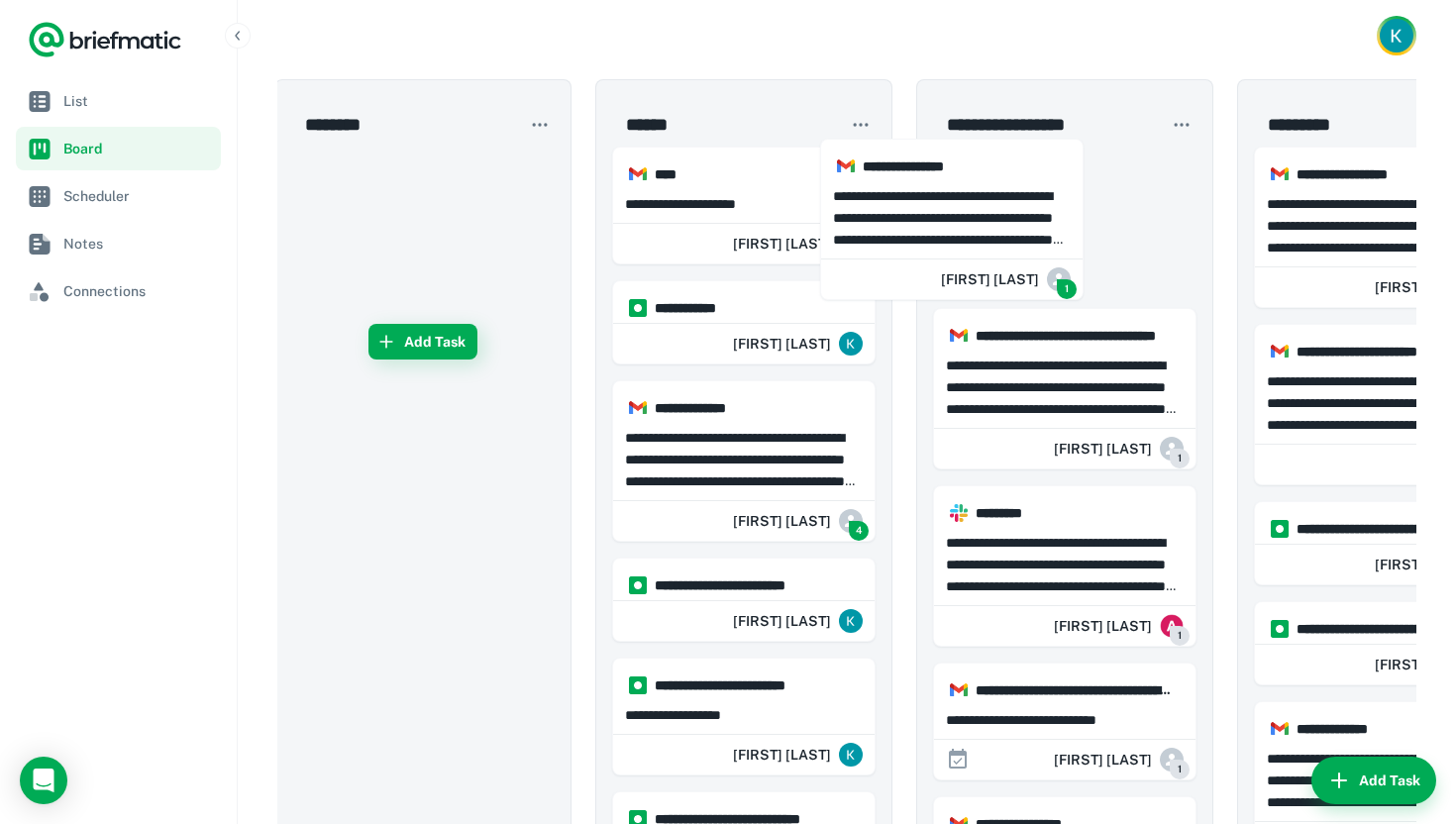 drag, startPoint x: 539, startPoint y: 219, endPoint x: 1083, endPoint y: 210, distance: 544.0744 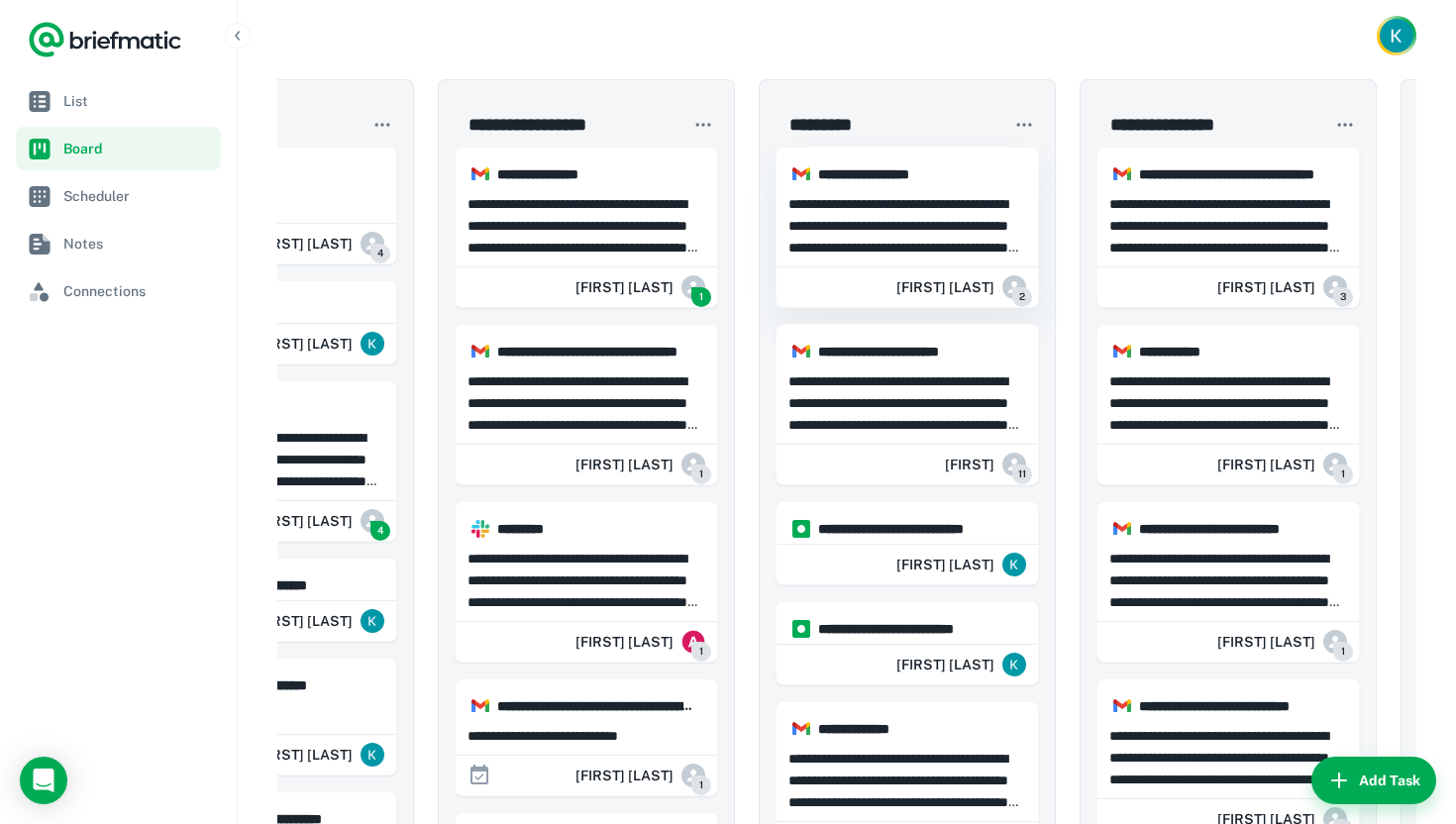 scroll, scrollTop: 0, scrollLeft: 1072, axis: horizontal 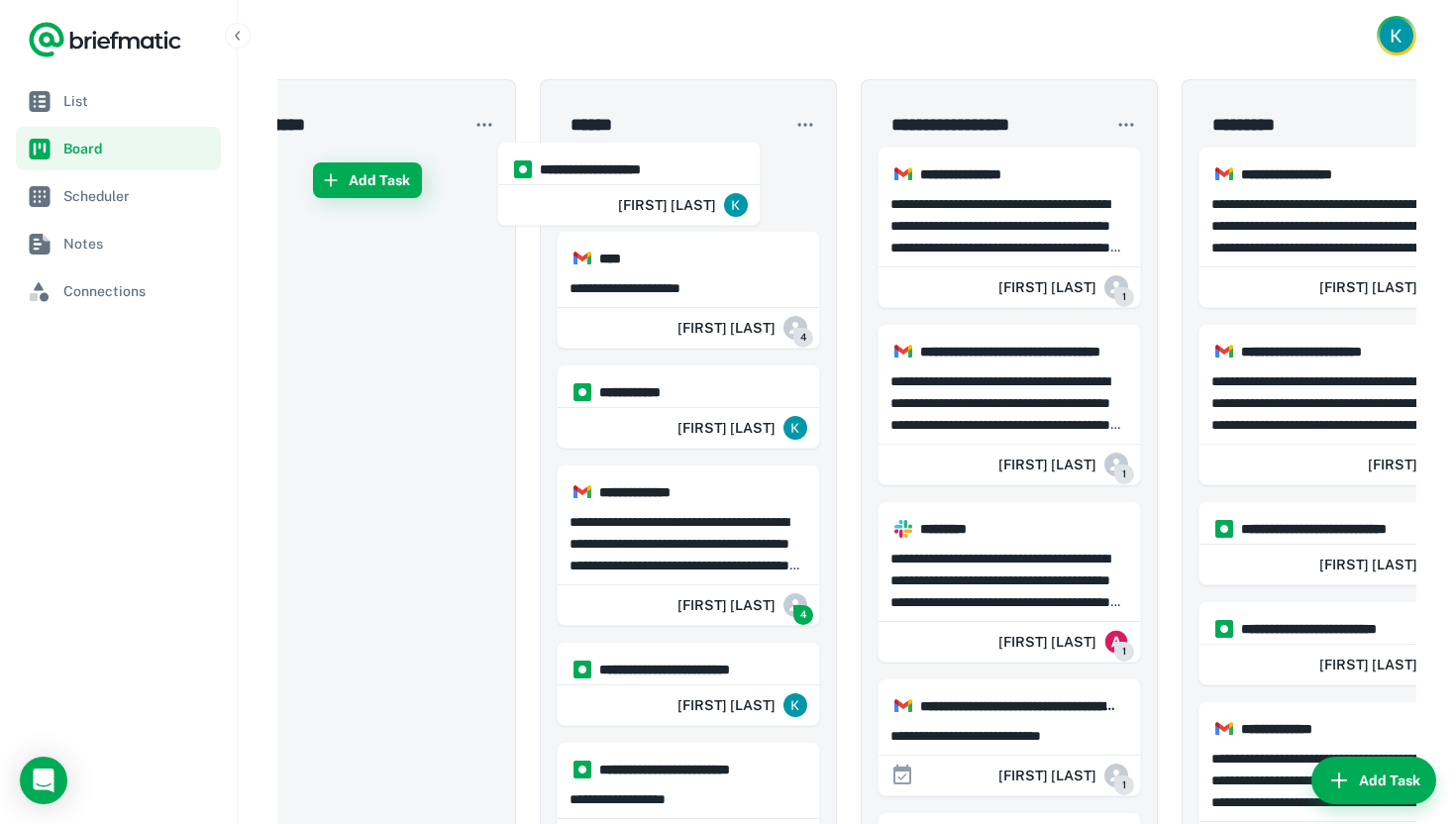 drag, startPoint x: 990, startPoint y: 279, endPoint x: 654, endPoint y: 174, distance: 352.0241 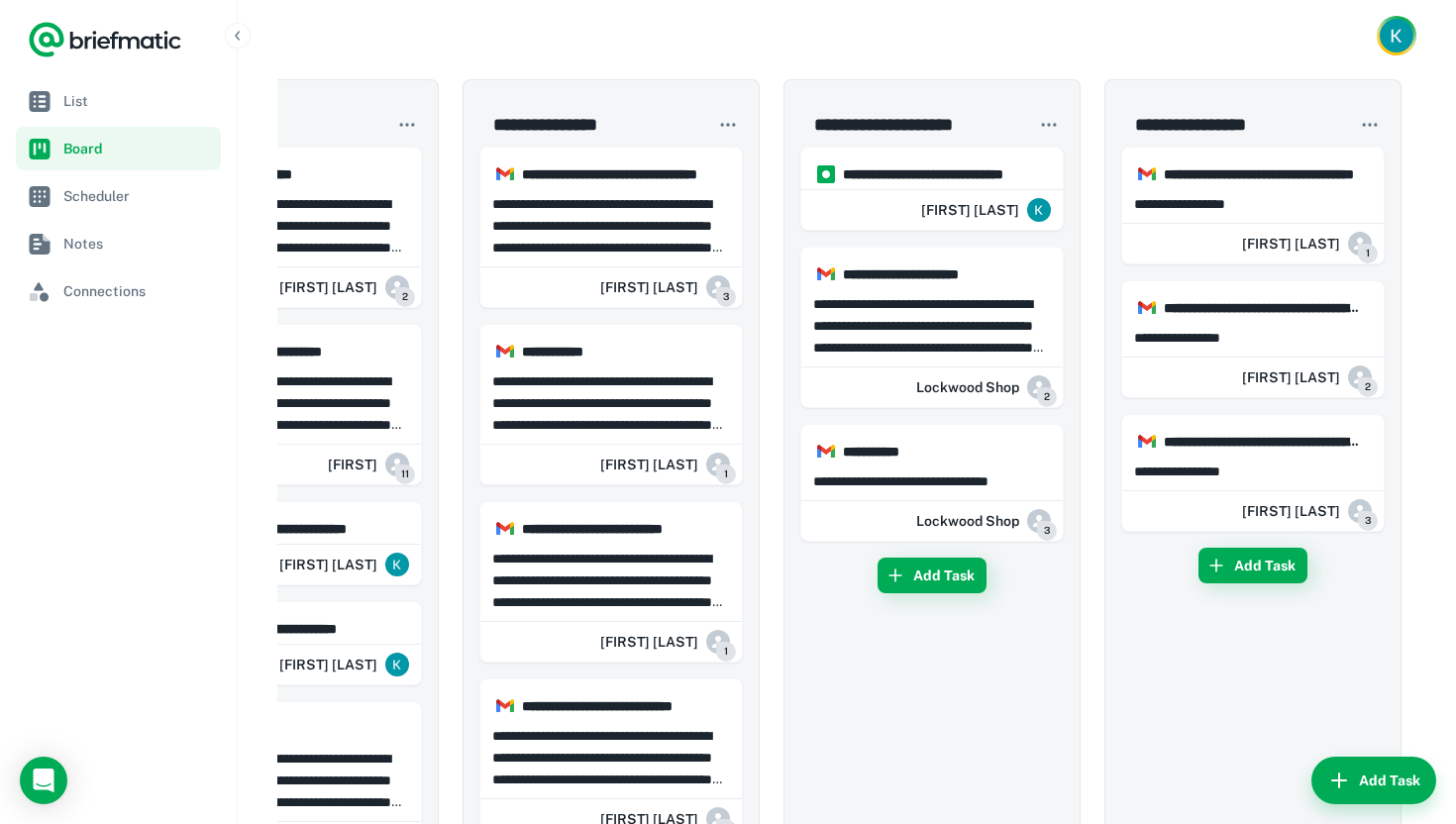 scroll, scrollTop: 0, scrollLeft: 1159, axis: horizontal 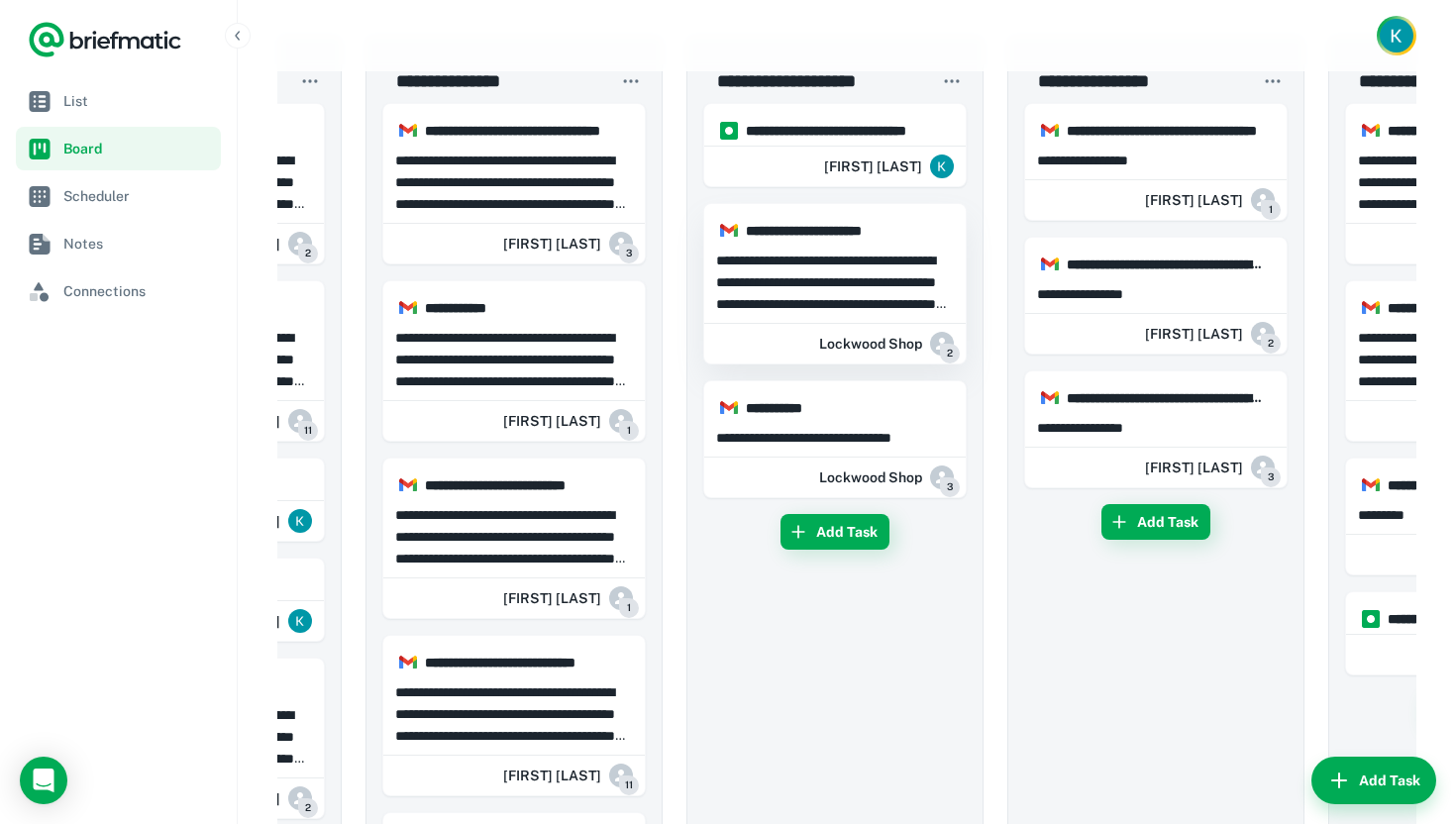 click on "**********" at bounding box center [835, 280] 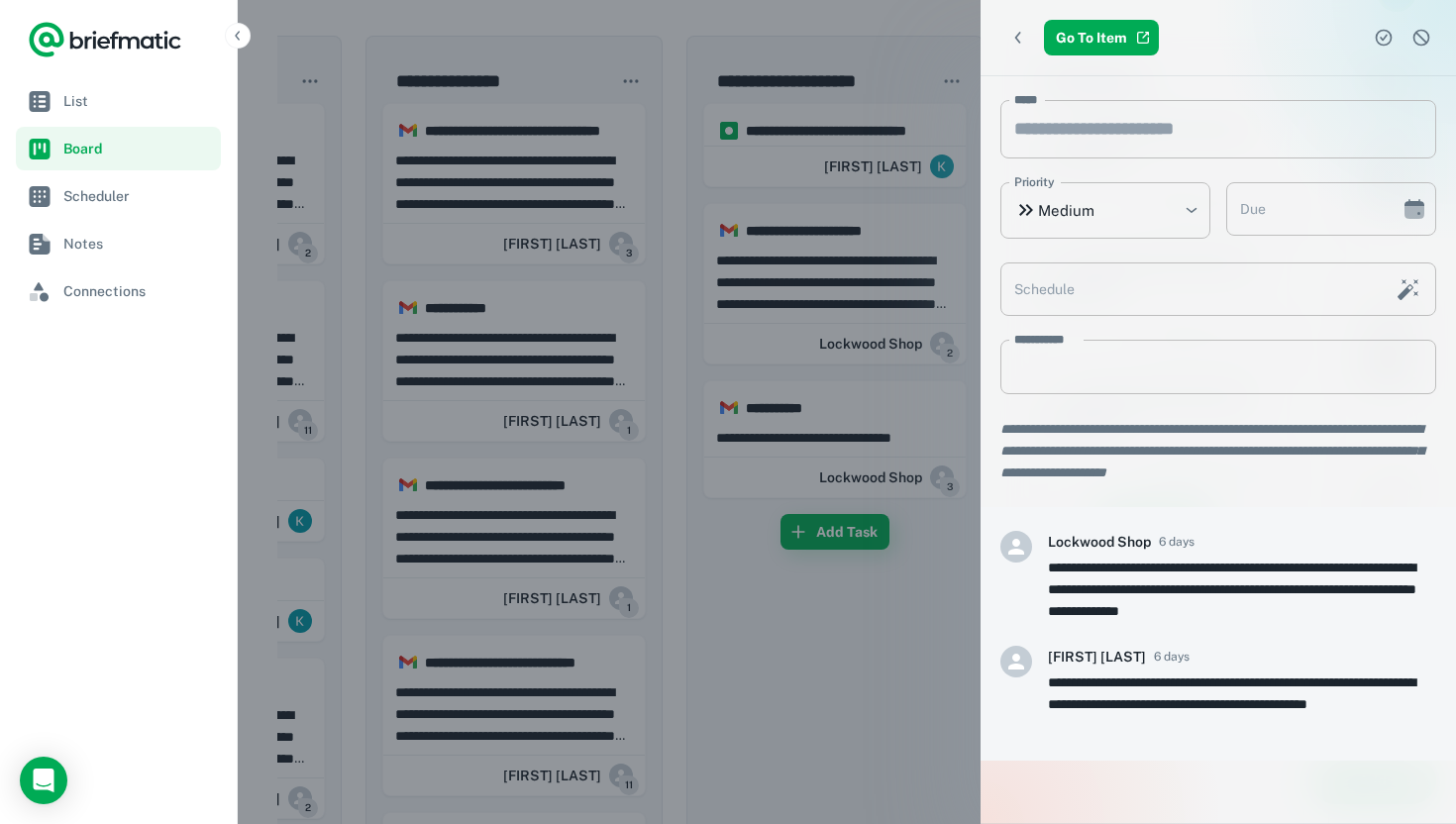 click at bounding box center (728, 412) 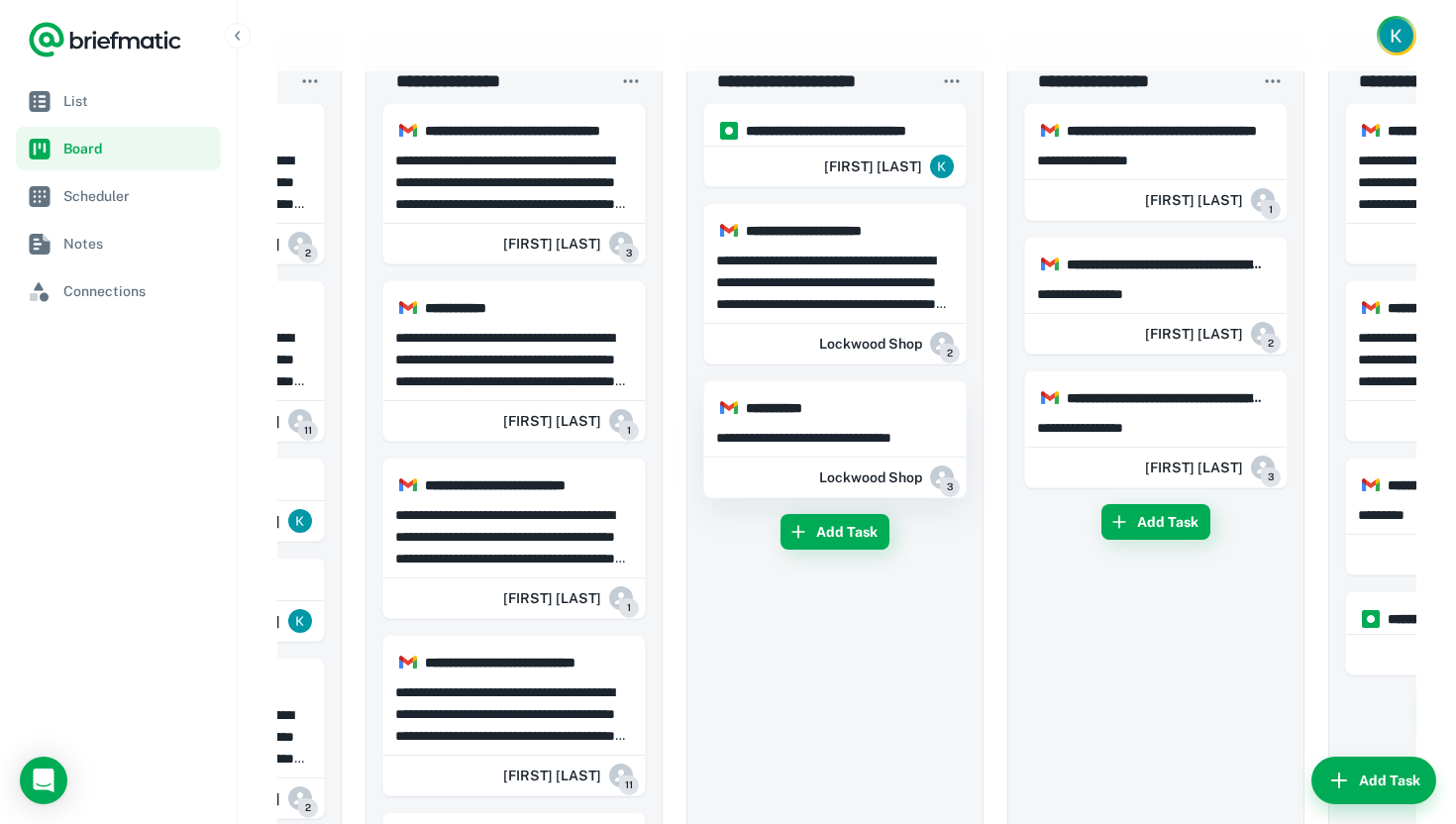 click on "**********" at bounding box center (835, 438) 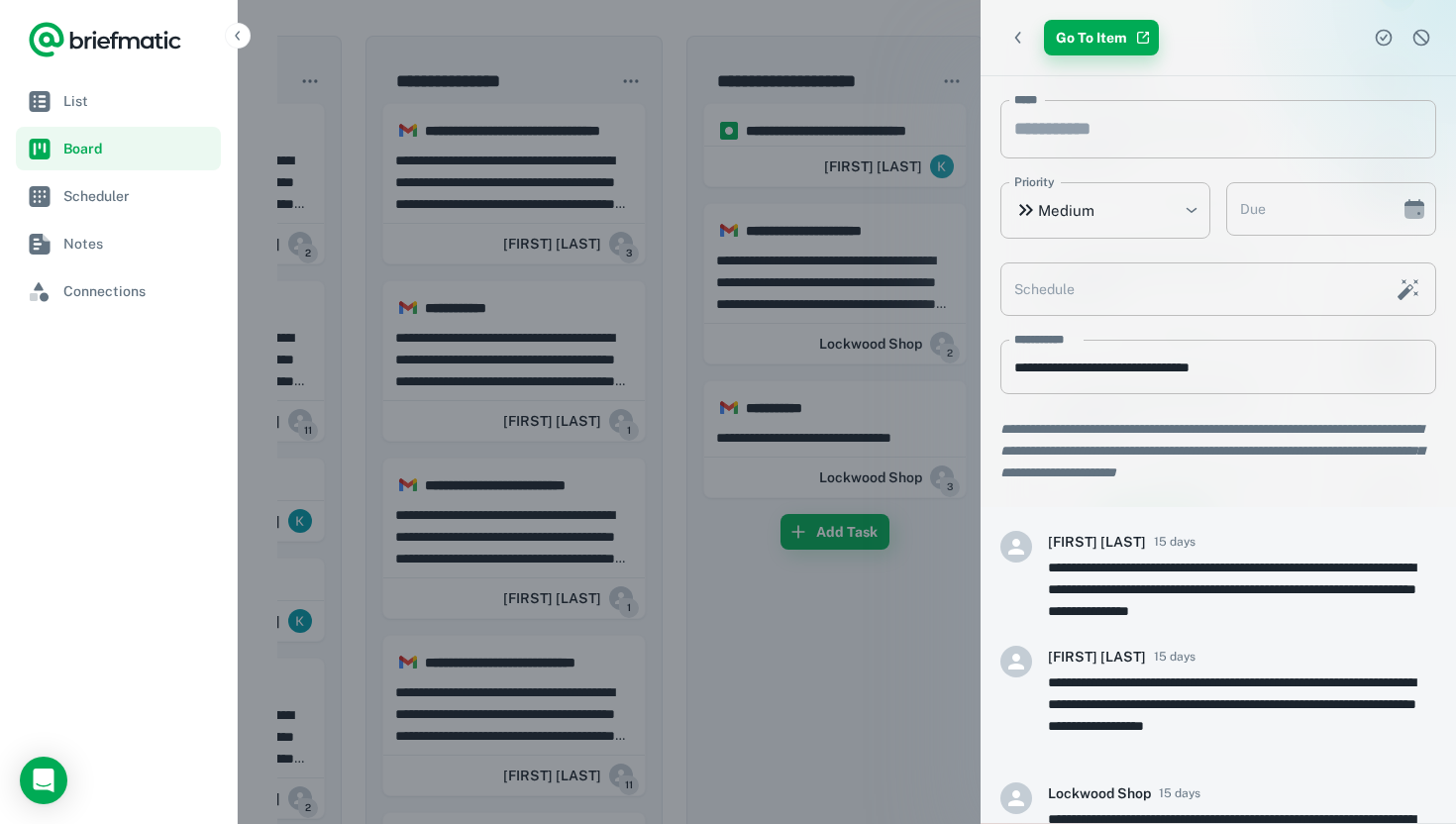click on "Go To Item" at bounding box center [1101, 38] 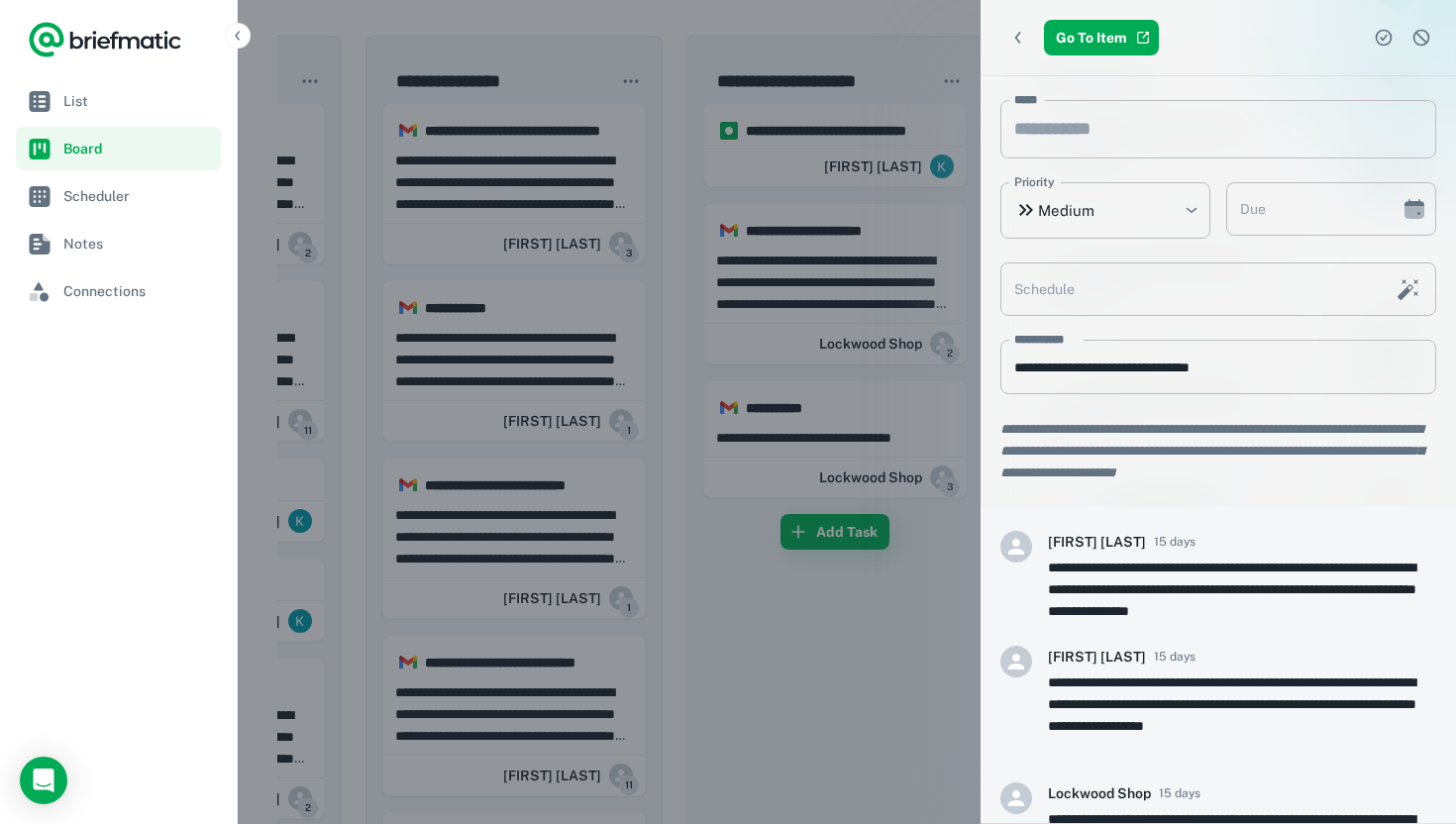 click at bounding box center (728, 412) 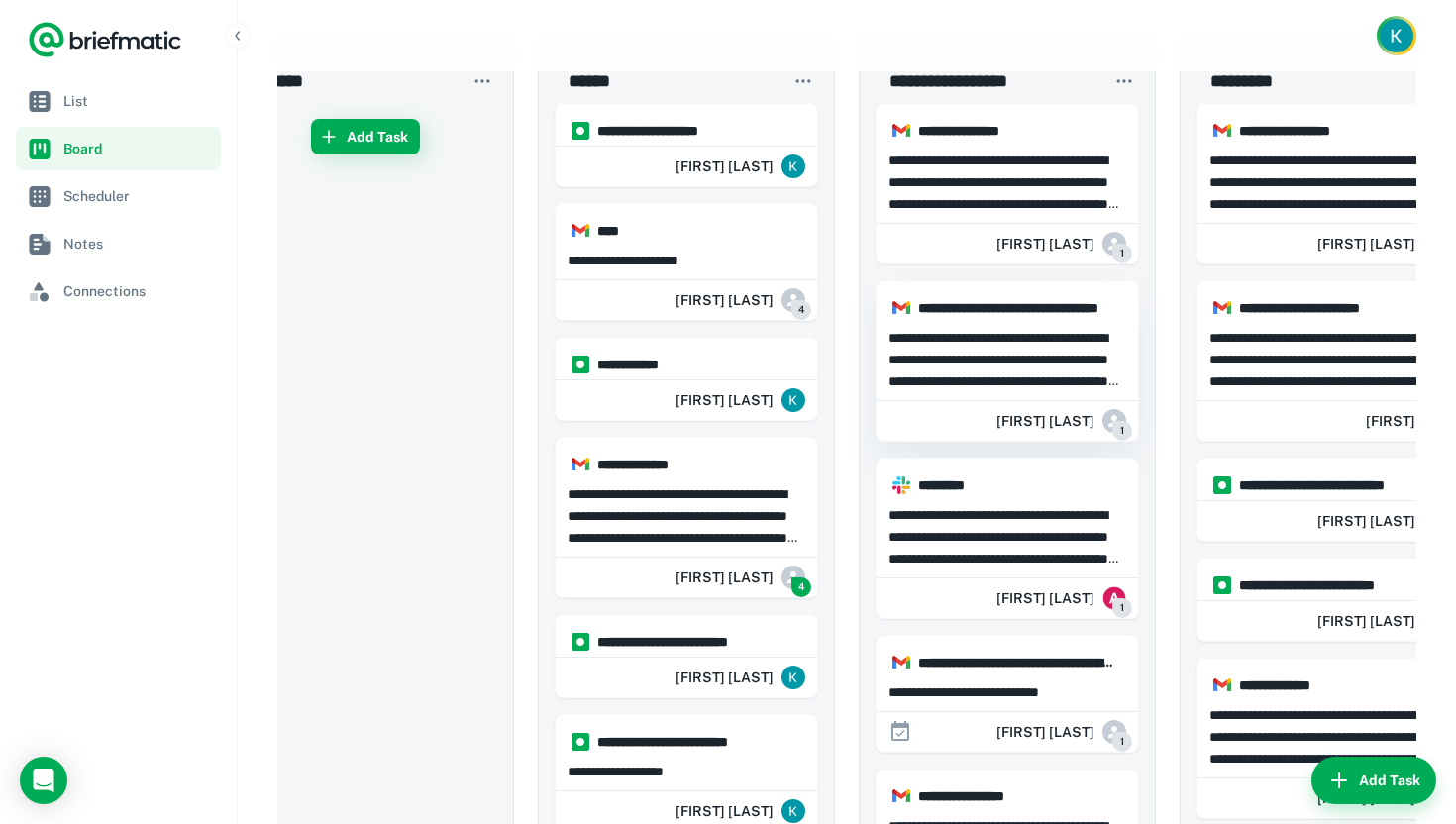 scroll, scrollTop: 0, scrollLeft: 46, axis: horizontal 